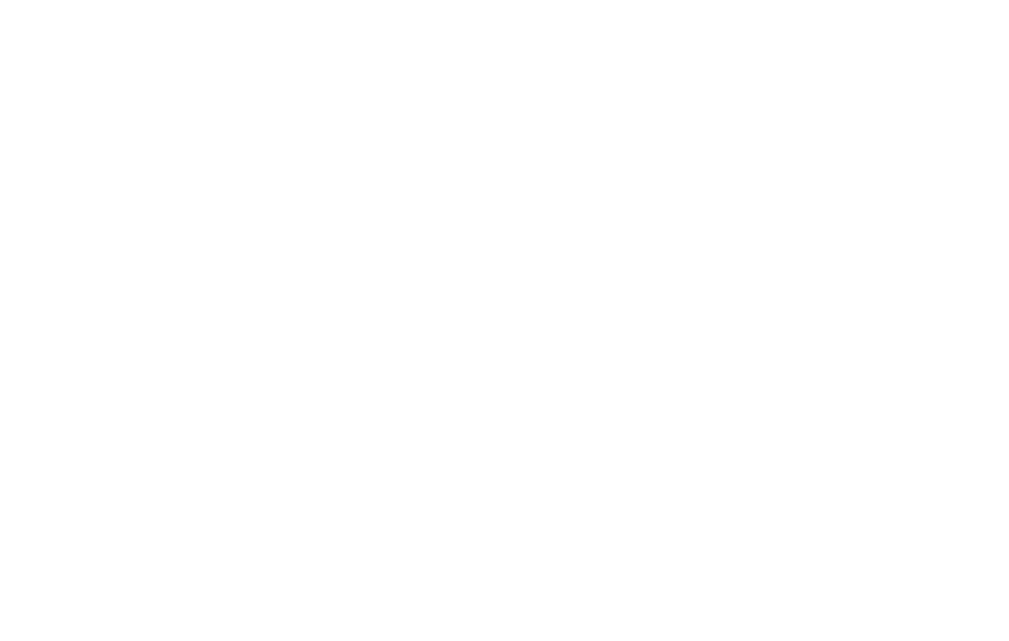 scroll, scrollTop: 0, scrollLeft: 0, axis: both 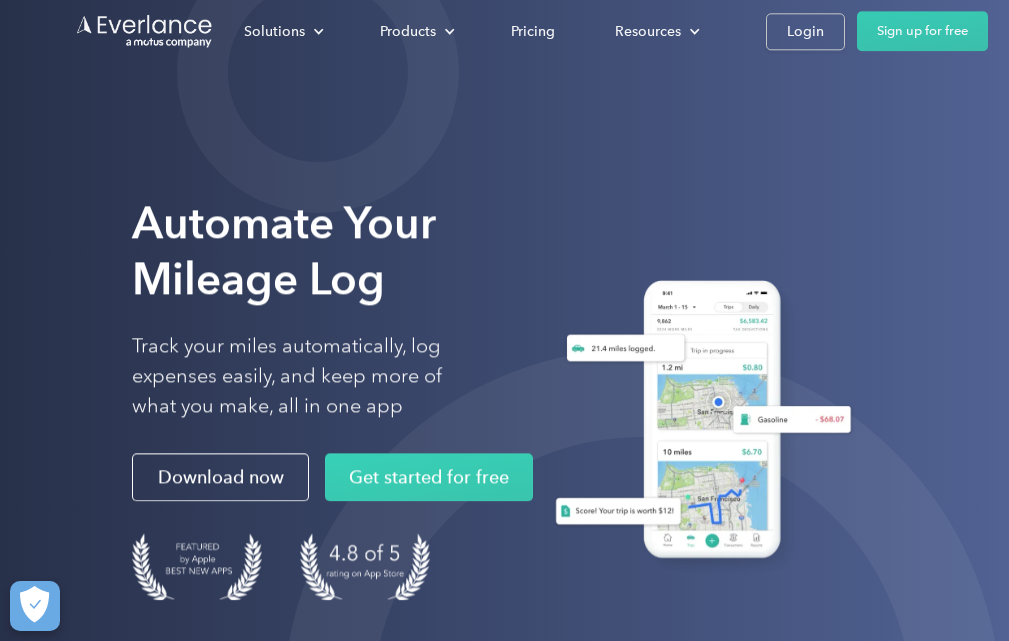 click on "Login" at bounding box center (805, 31) 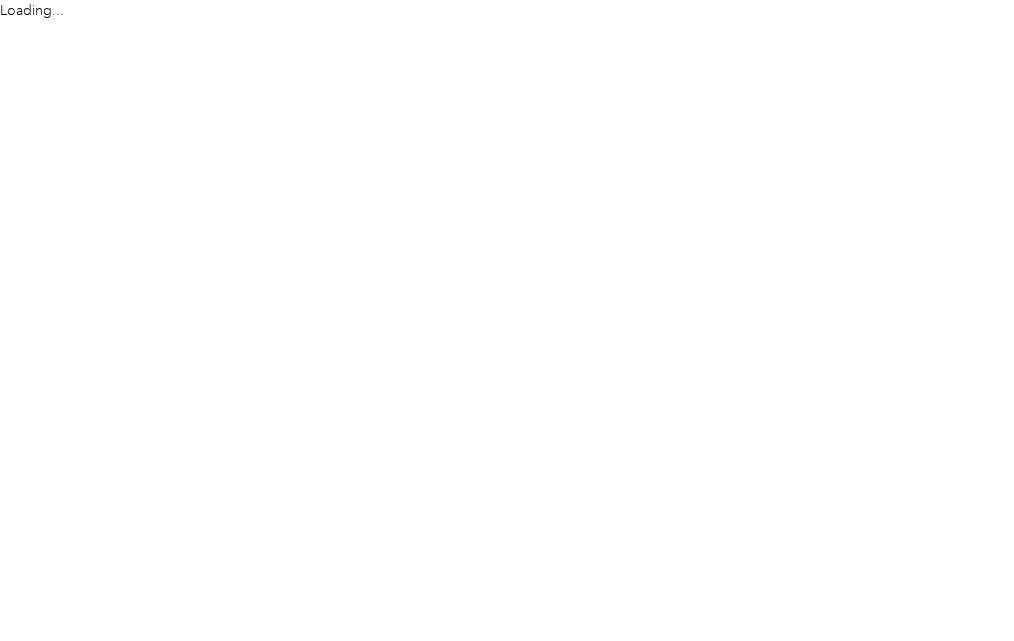 scroll, scrollTop: 0, scrollLeft: 0, axis: both 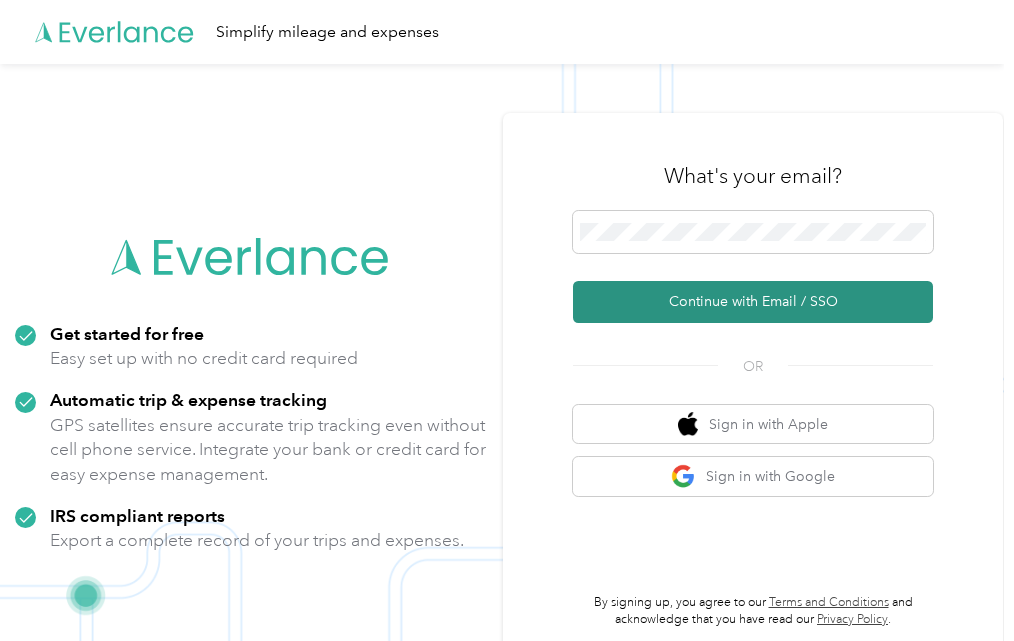 click on "Continue with Email / SSO" at bounding box center [753, 302] 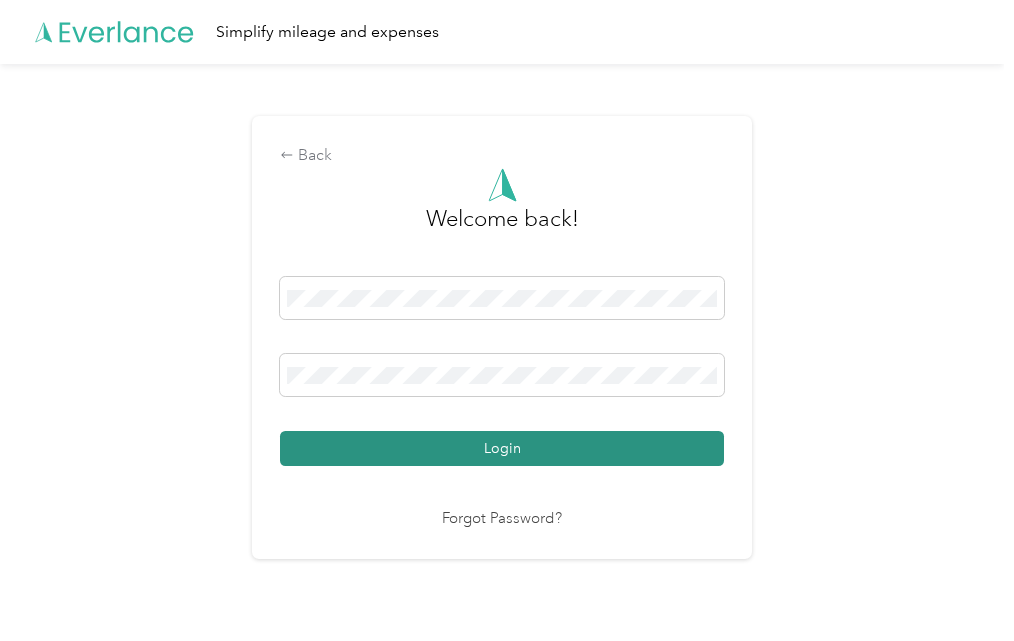 click on "Login" at bounding box center (502, 448) 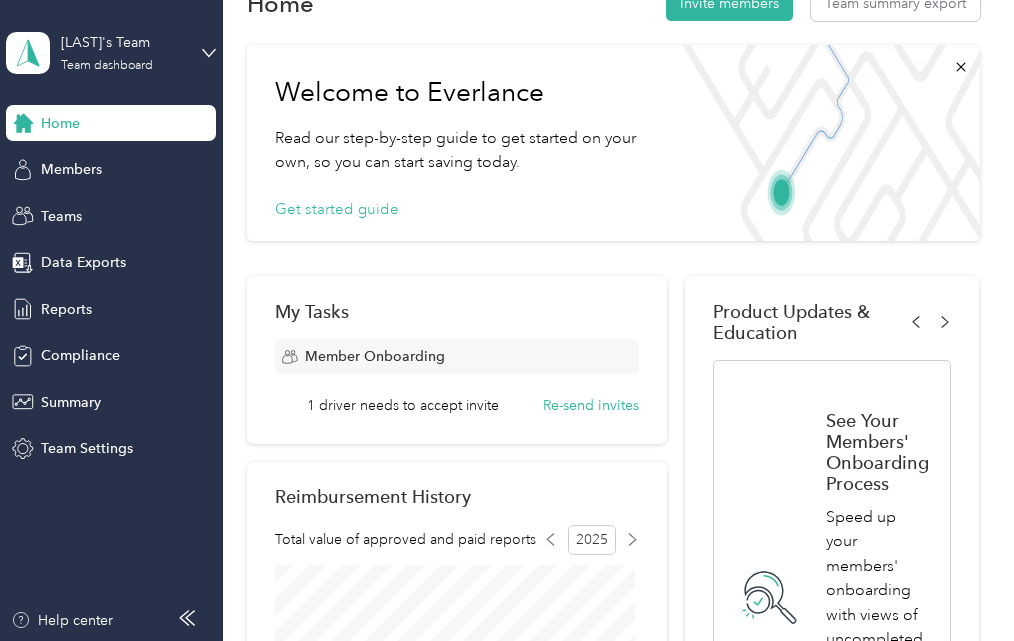 scroll, scrollTop: 0, scrollLeft: 0, axis: both 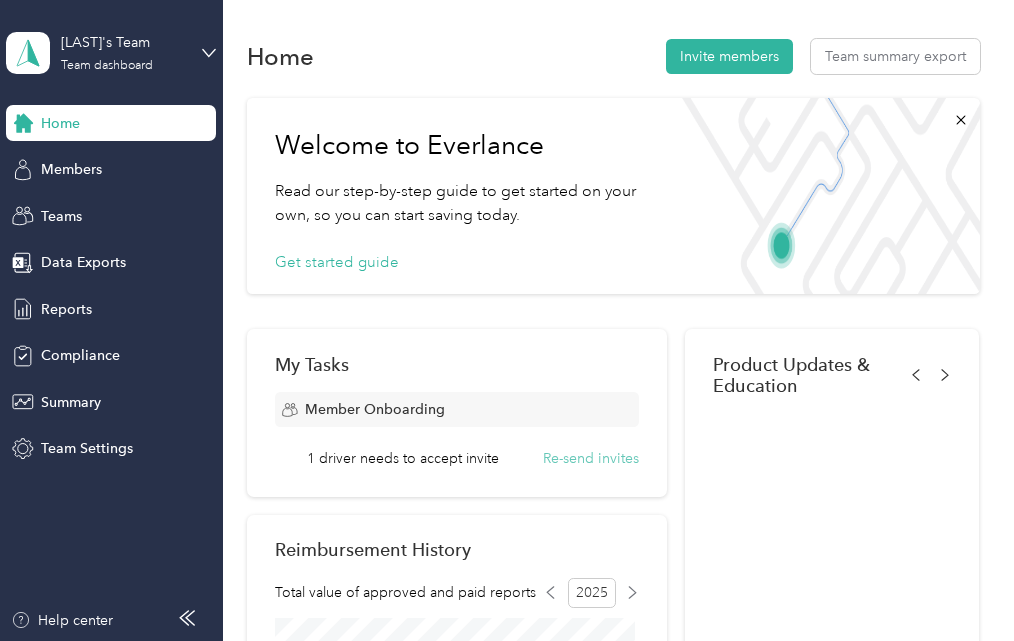 click on "Re-send invites" at bounding box center (591, 458) 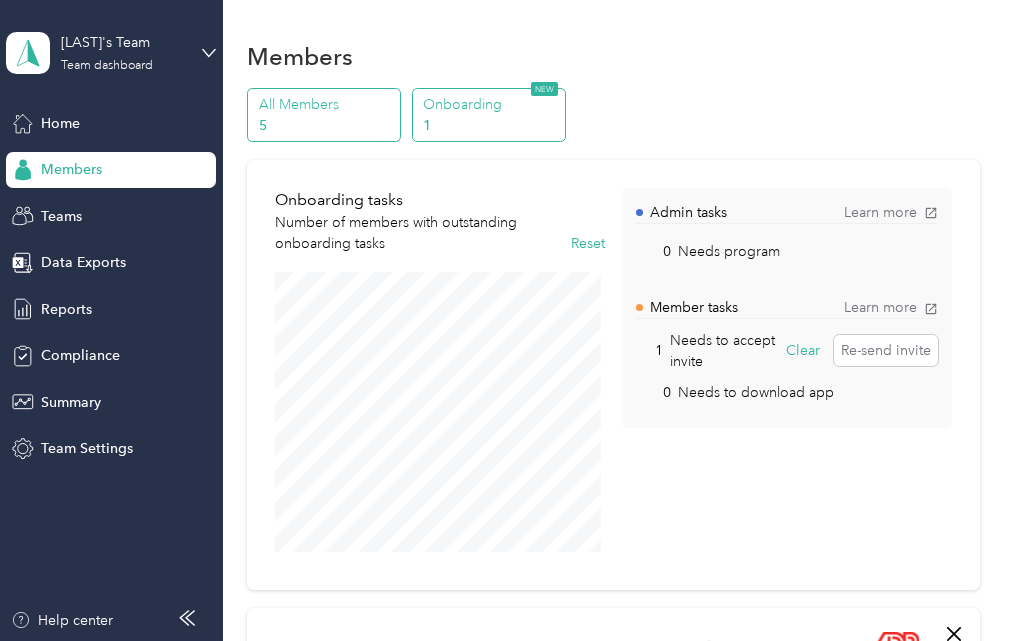 click on "All Members" at bounding box center [327, 104] 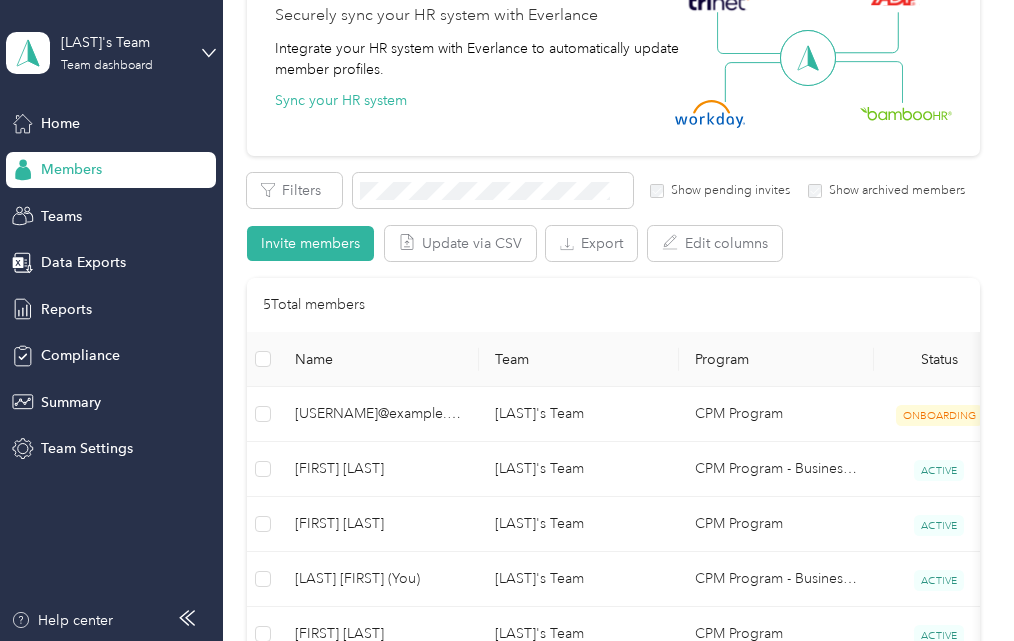 scroll, scrollTop: 300, scrollLeft: 0, axis: vertical 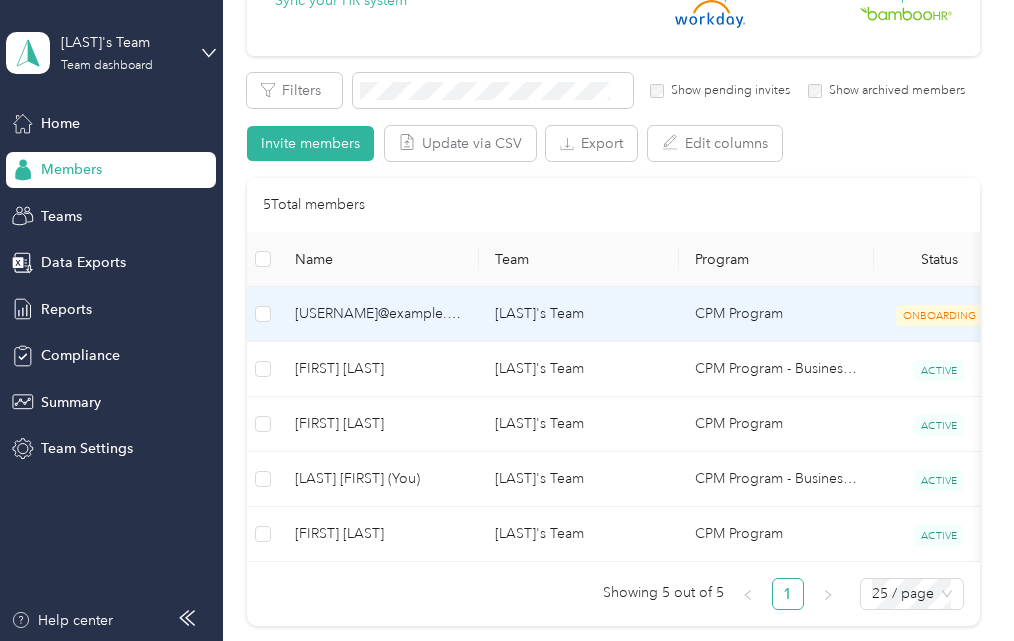 click on "CPM Program" at bounding box center (776, 314) 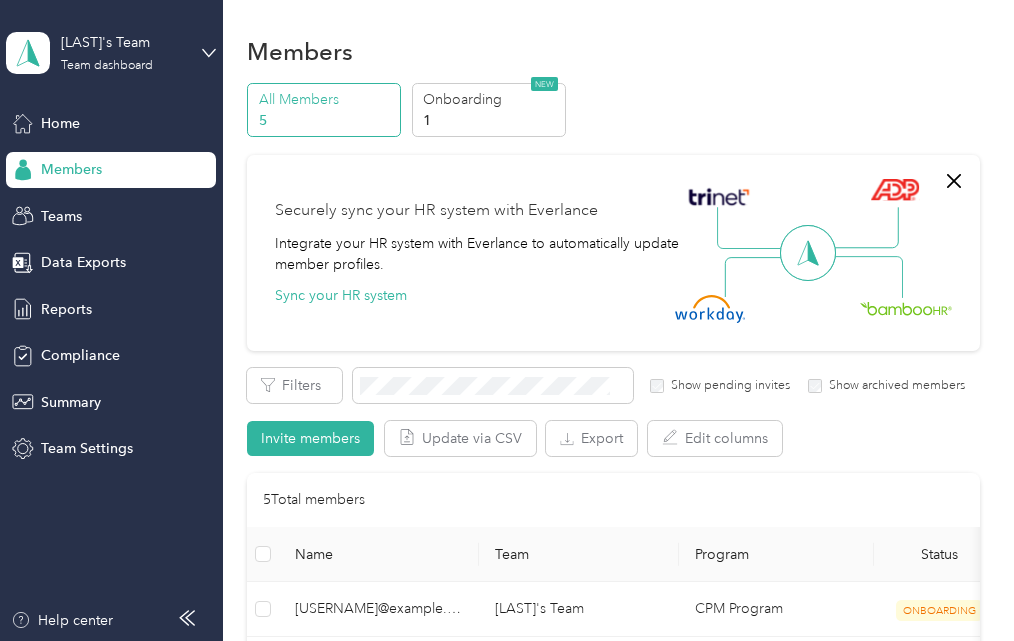 scroll, scrollTop: 0, scrollLeft: 0, axis: both 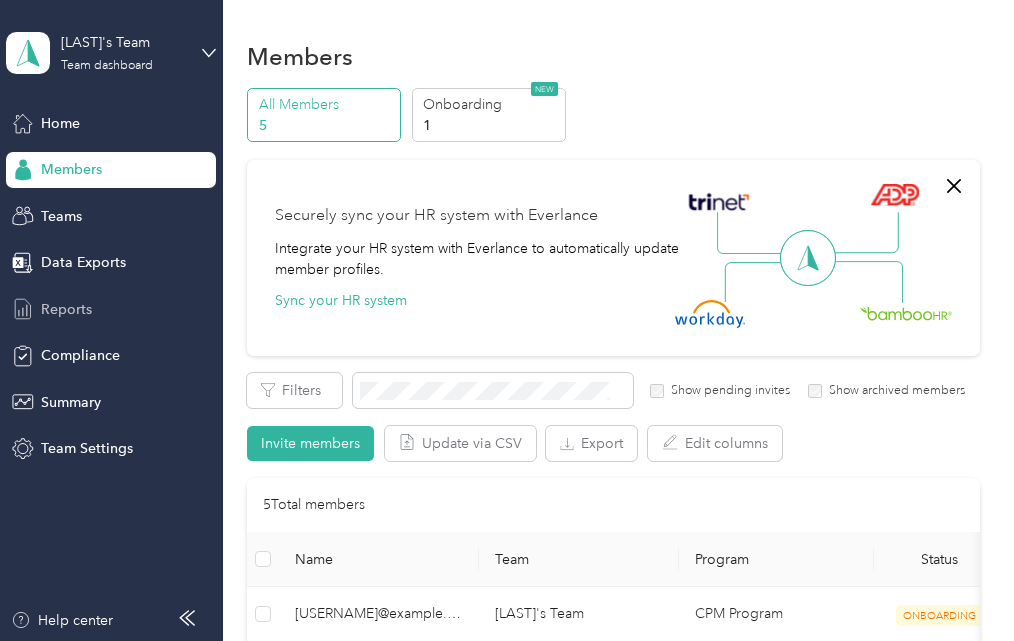 click on "Reports" at bounding box center [66, 309] 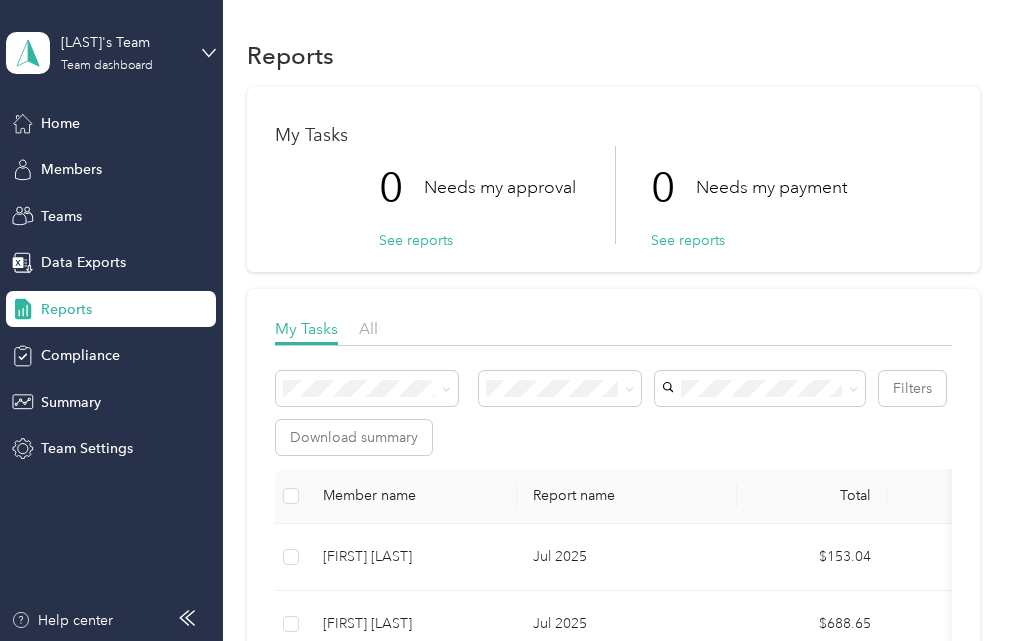 scroll, scrollTop: 0, scrollLeft: 0, axis: both 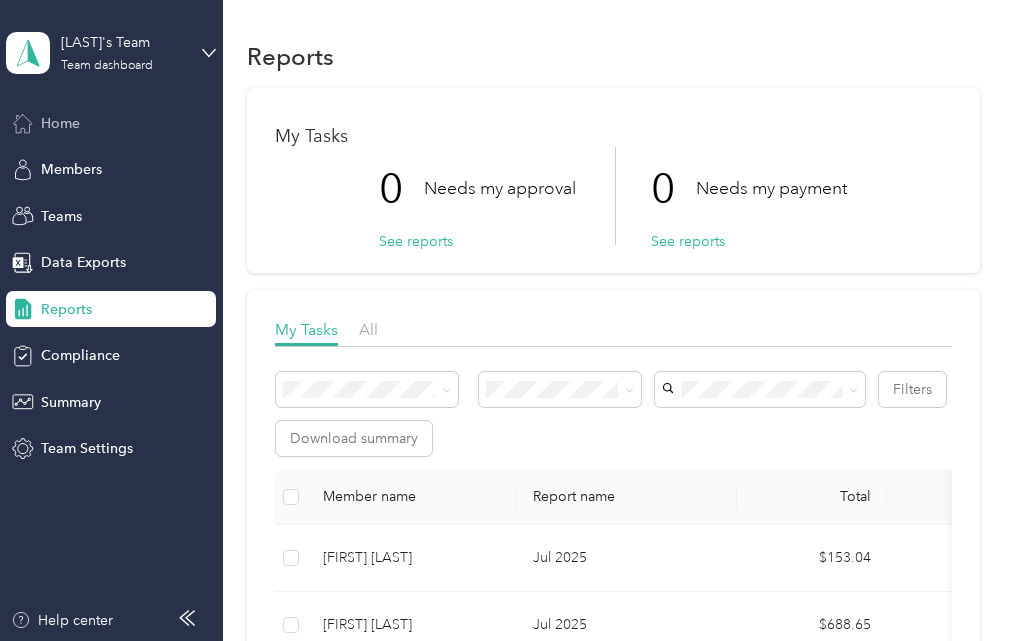 click on "Home" at bounding box center [60, 123] 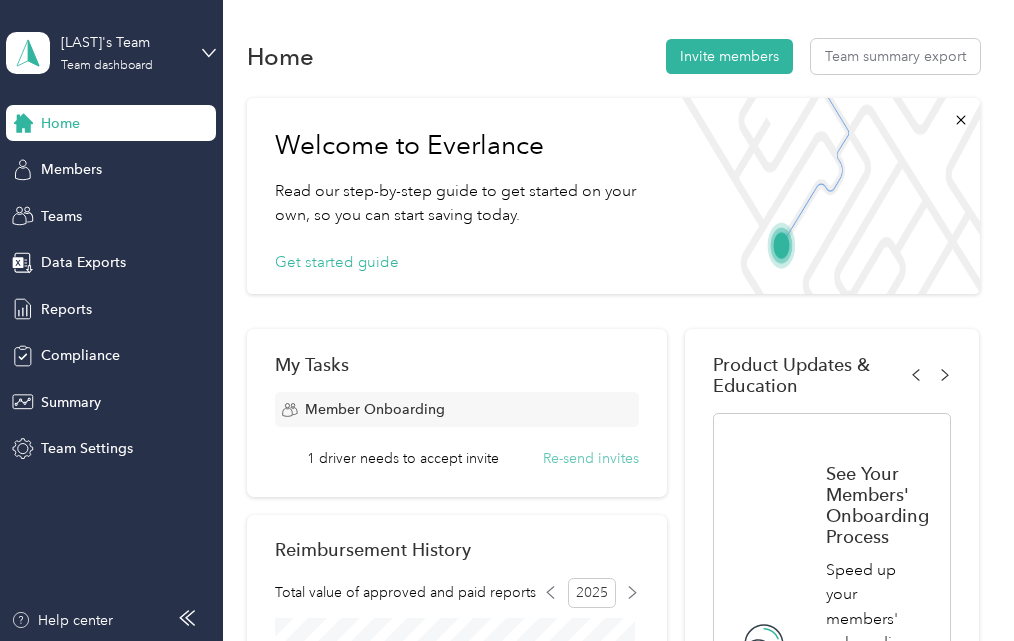 click on "Re-send invites" at bounding box center (591, 458) 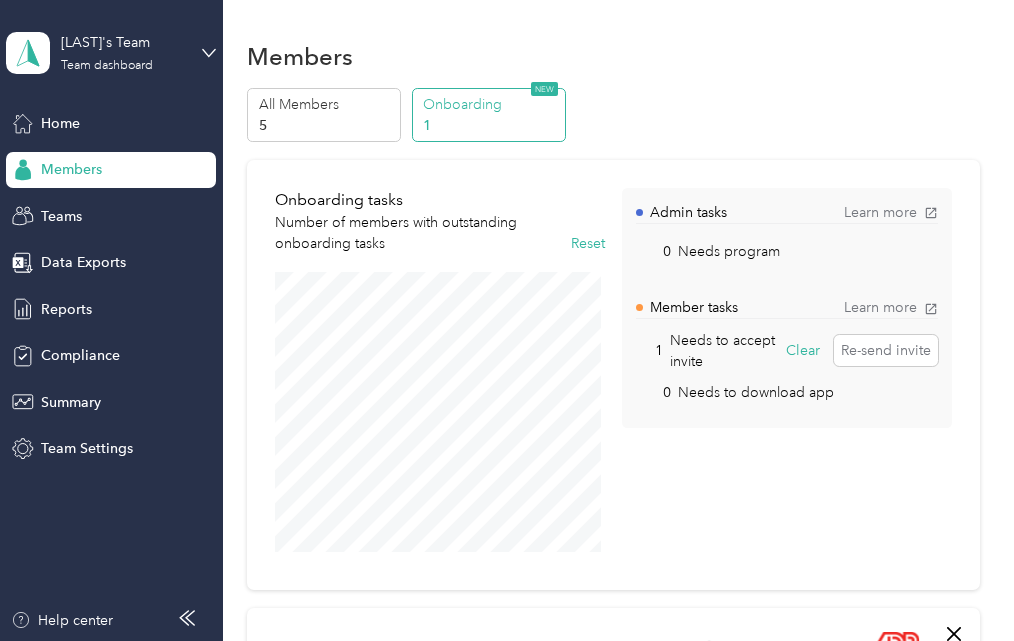 click on "Onboarding" at bounding box center [491, 104] 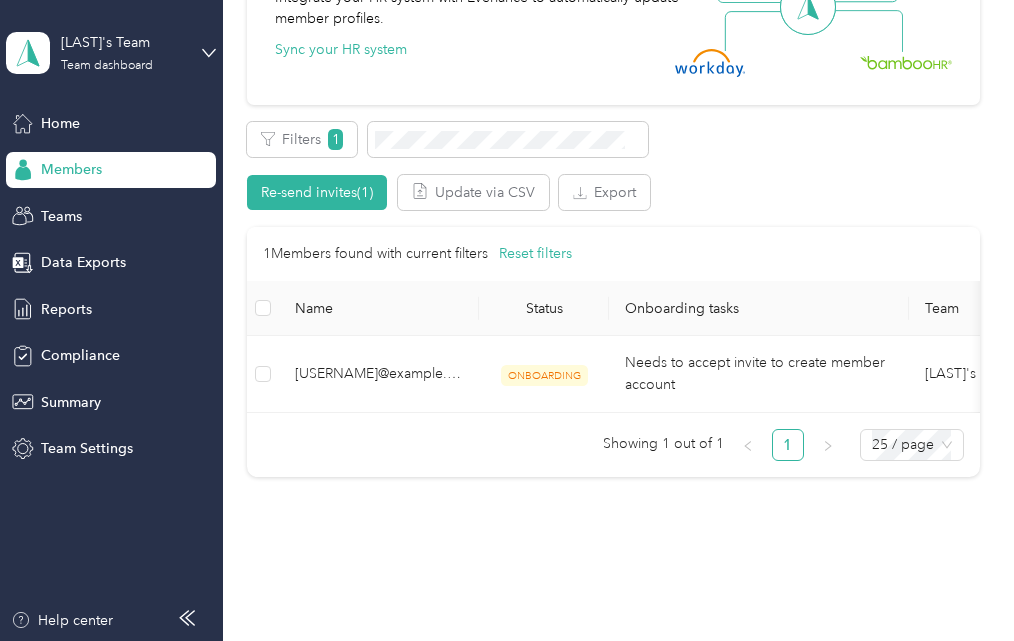 scroll, scrollTop: 700, scrollLeft: 0, axis: vertical 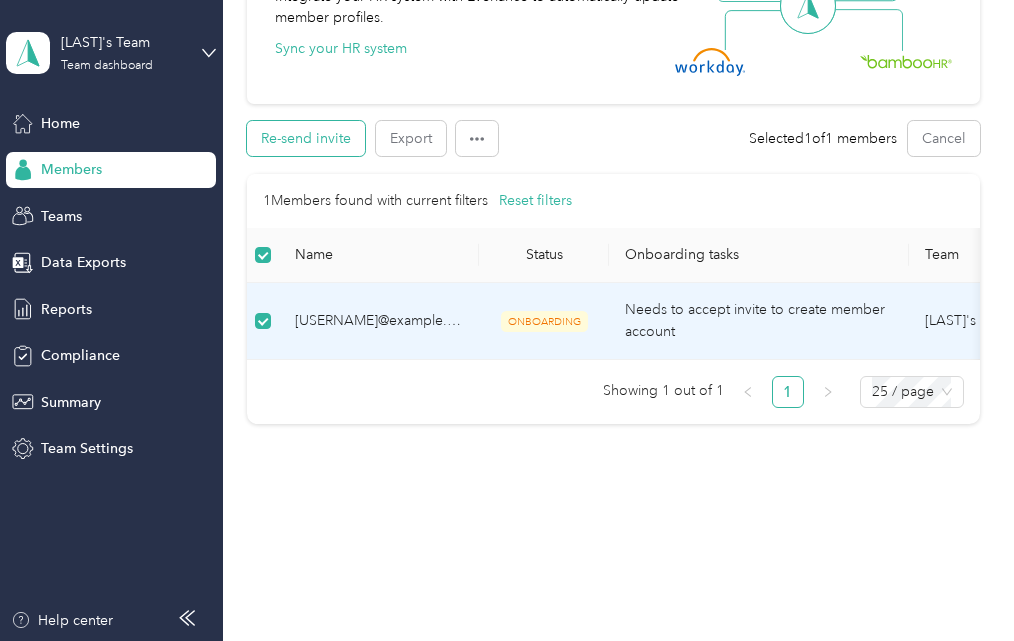 click on "Re-send invite" at bounding box center [306, 138] 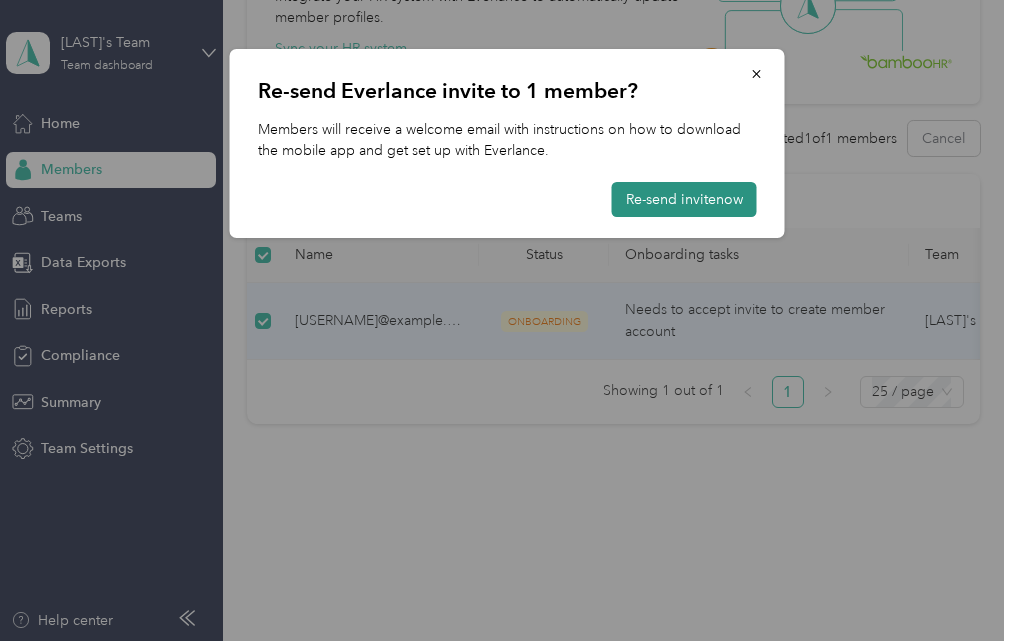 click on "Re-send invite  now" at bounding box center (684, 199) 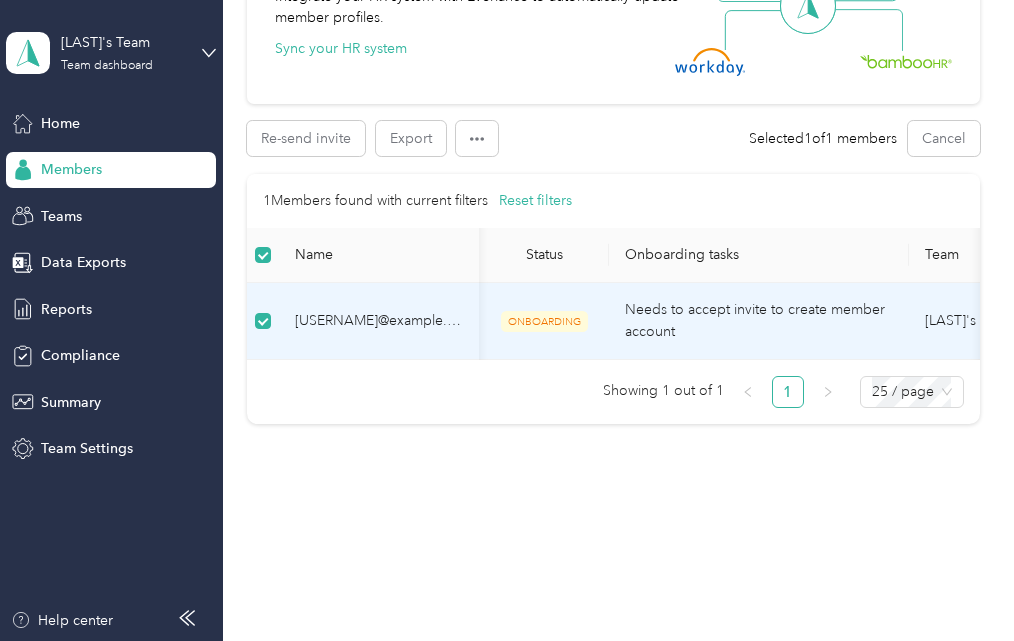 scroll, scrollTop: 0, scrollLeft: 530, axis: horizontal 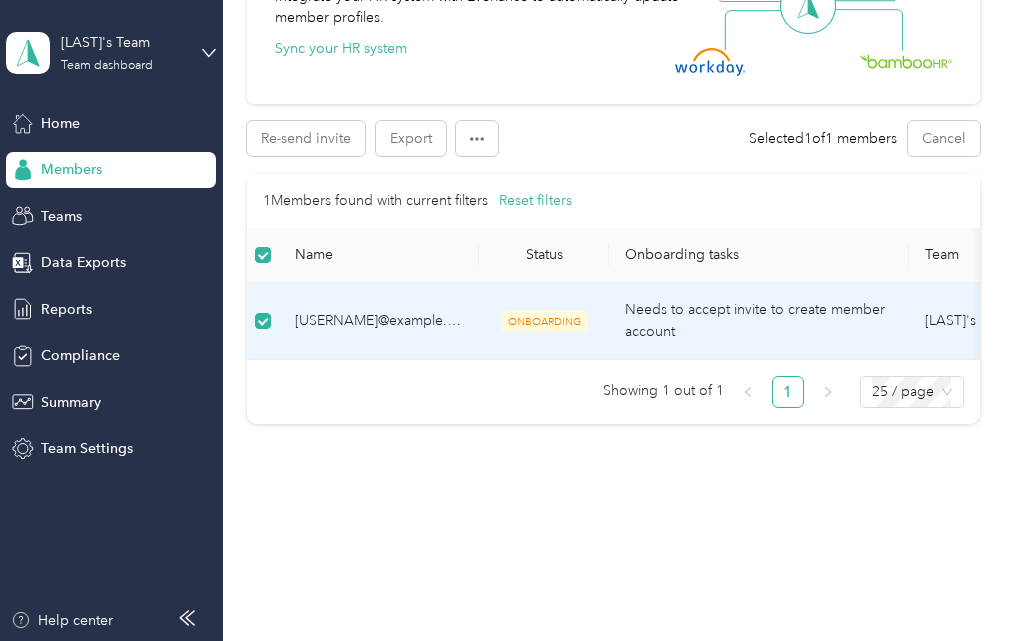 click on "Members All Members 5 Onboarding 1 NEW Onboarding tasks Number of members with outstanding onboarding tasks Reset   Admin tasks Learn more 0 Needs program View     Member tasks Learn more 1 Needs to accept invite Clear Re-send invite 0 Needs to download app View Securely sync your HR system with Everlance Integrate your HR system with Everlance to automatically update member profiles. Sync your HR system Re-send invite Export Selected  1  of  1   members Cancel Filters 1 Re-send invites  (1) Update via CSV Export 1  Members found with current filters Reset filters Name Status Onboarding tasks Team Roles Program               [USERNAME]@example.com  ONBOARDING Needs to accept invite to create member account [LAST]'s Team Member CPM Program Showing 1 out of 1 1 25 / page" at bounding box center [613, -75] 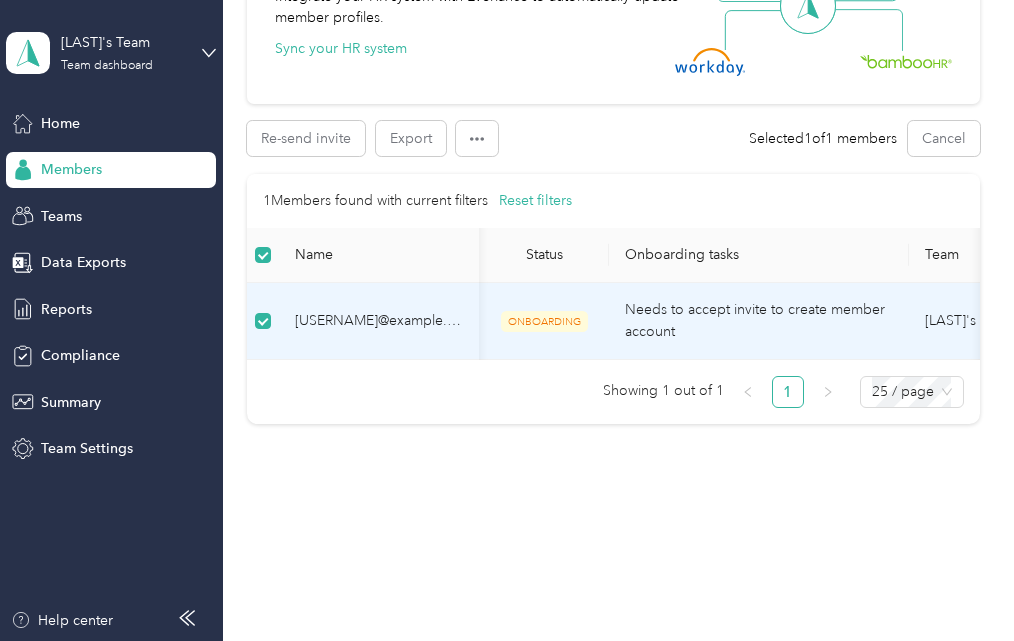 scroll, scrollTop: 0, scrollLeft: 530, axis: horizontal 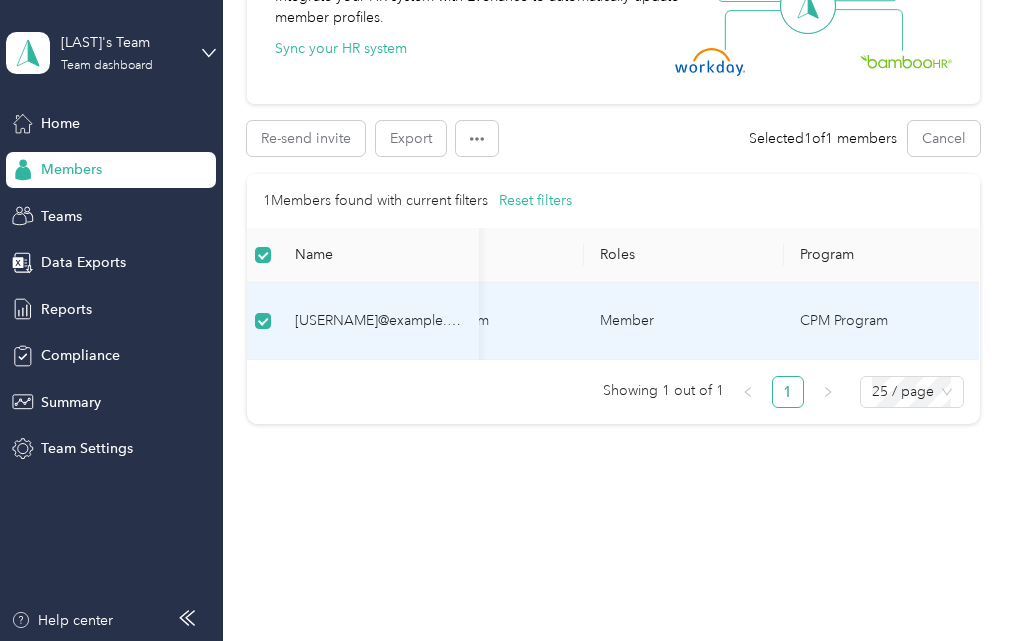 click on "CPM Program" at bounding box center (881, 321) 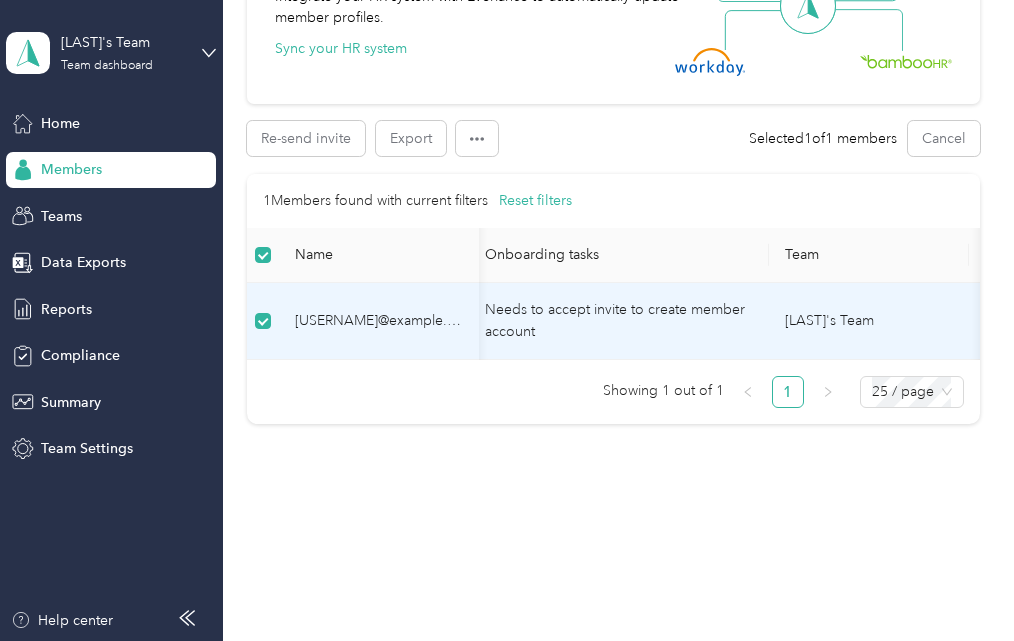 scroll, scrollTop: 0, scrollLeft: 0, axis: both 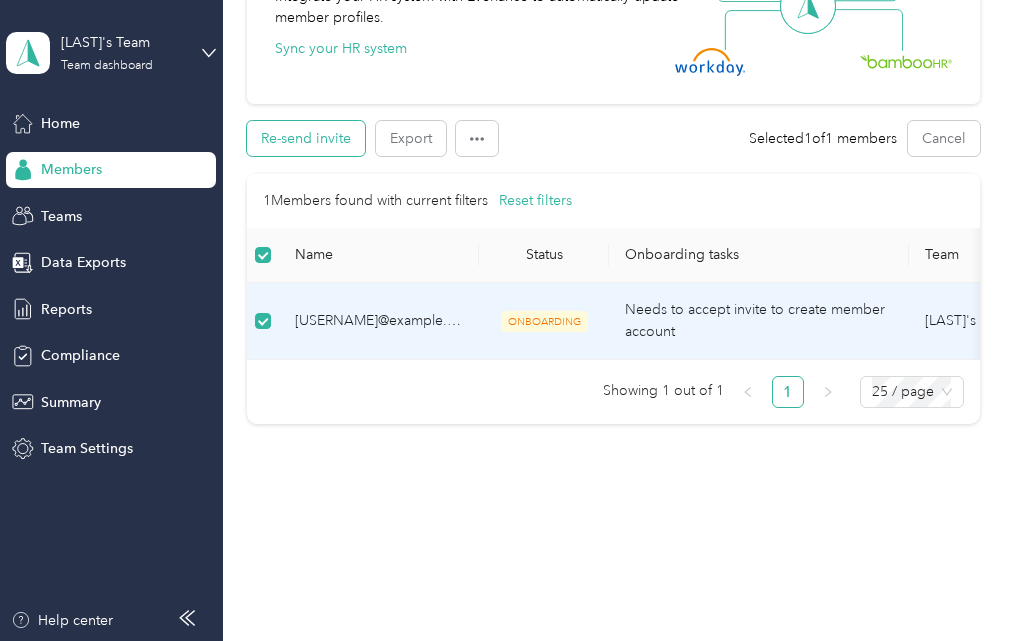 click on "Re-send invite" at bounding box center (306, 138) 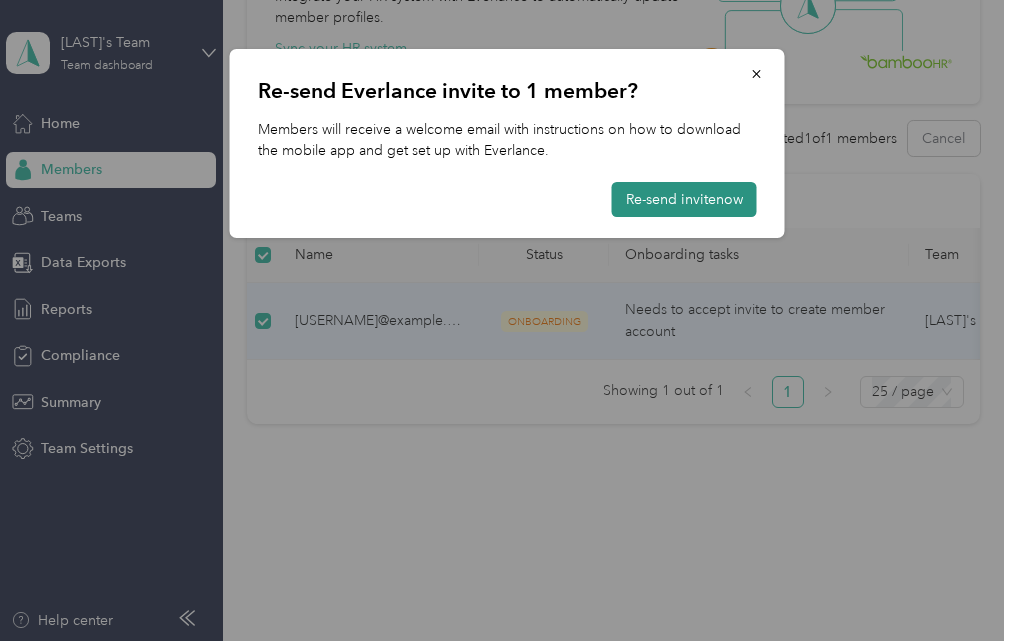 click on "Re-send invite  now" at bounding box center (684, 199) 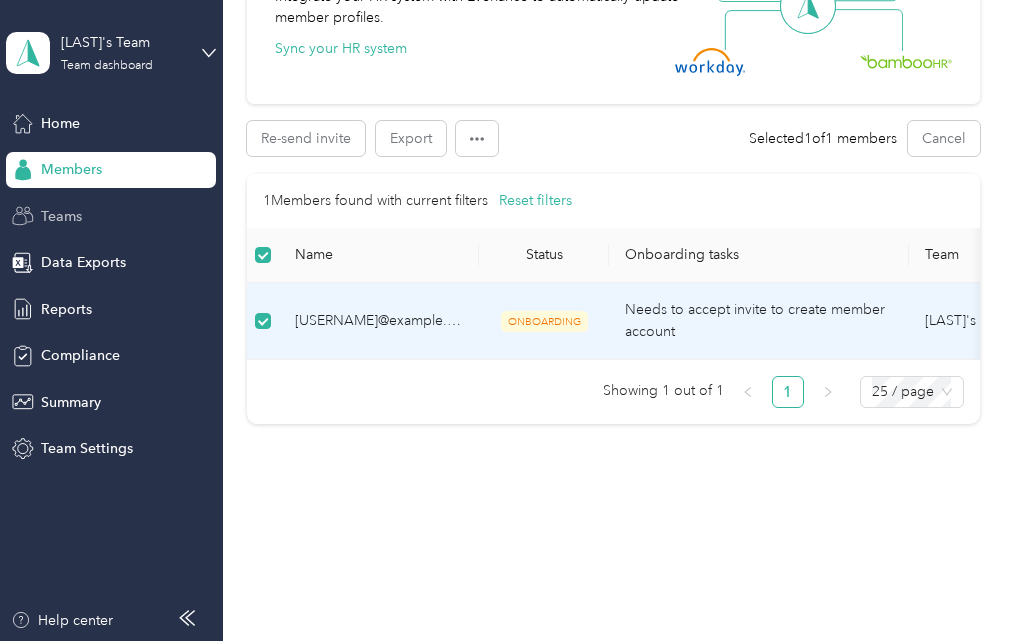 click on "Teams" at bounding box center (61, 216) 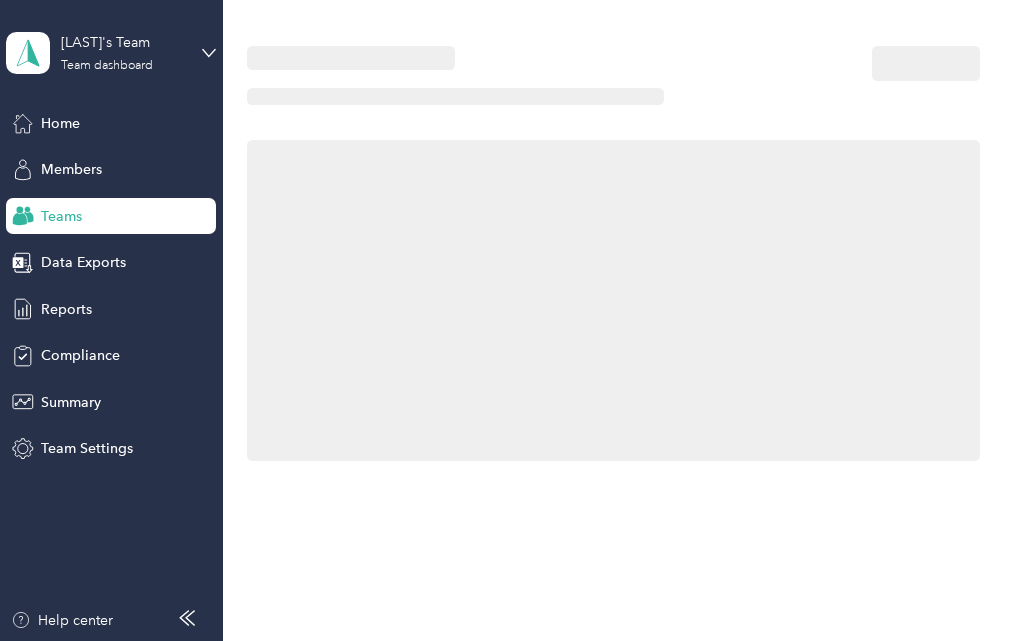 scroll, scrollTop: 0, scrollLeft: 0, axis: both 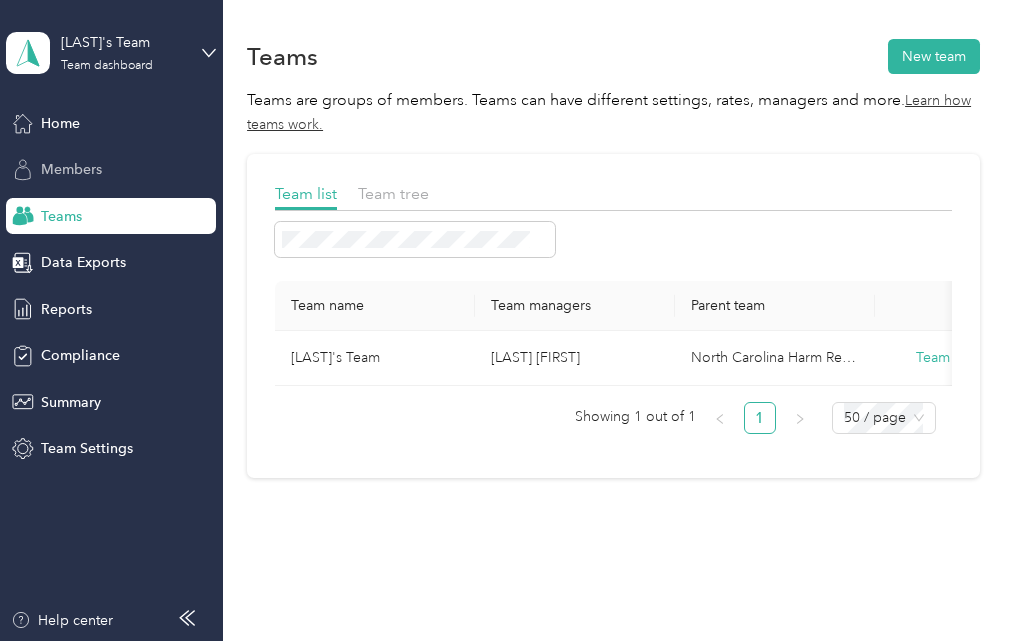 click on "Members" at bounding box center (71, 169) 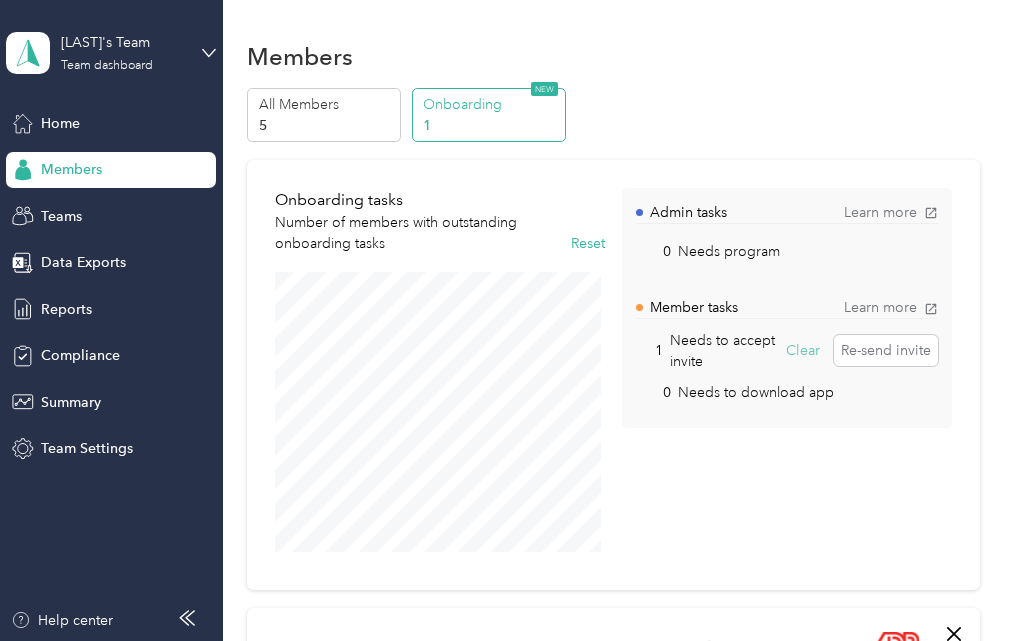 click on "Clear" at bounding box center [803, 351] 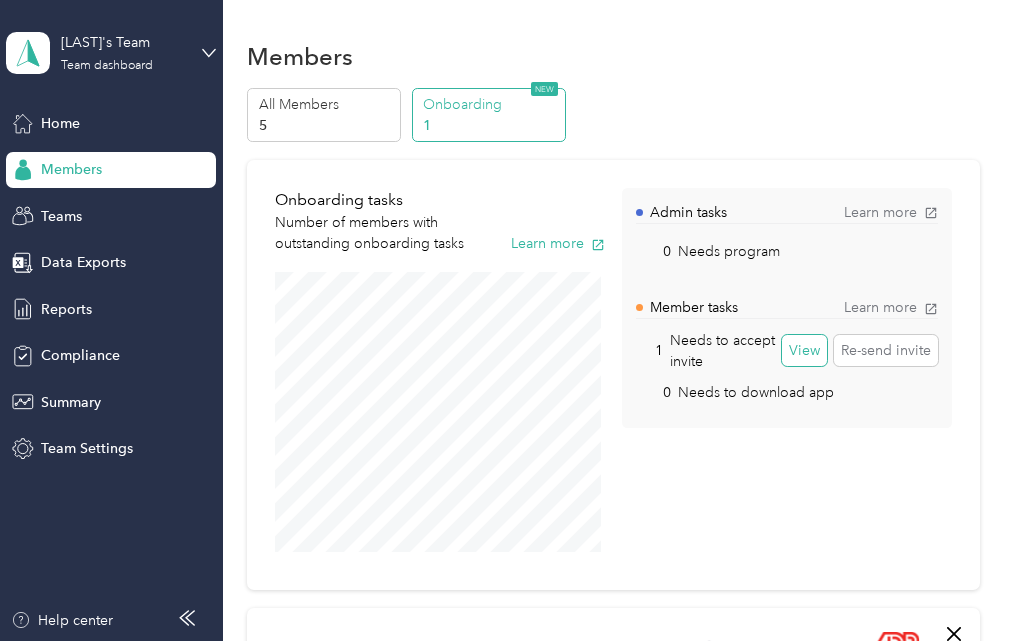click on "View" at bounding box center [804, 351] 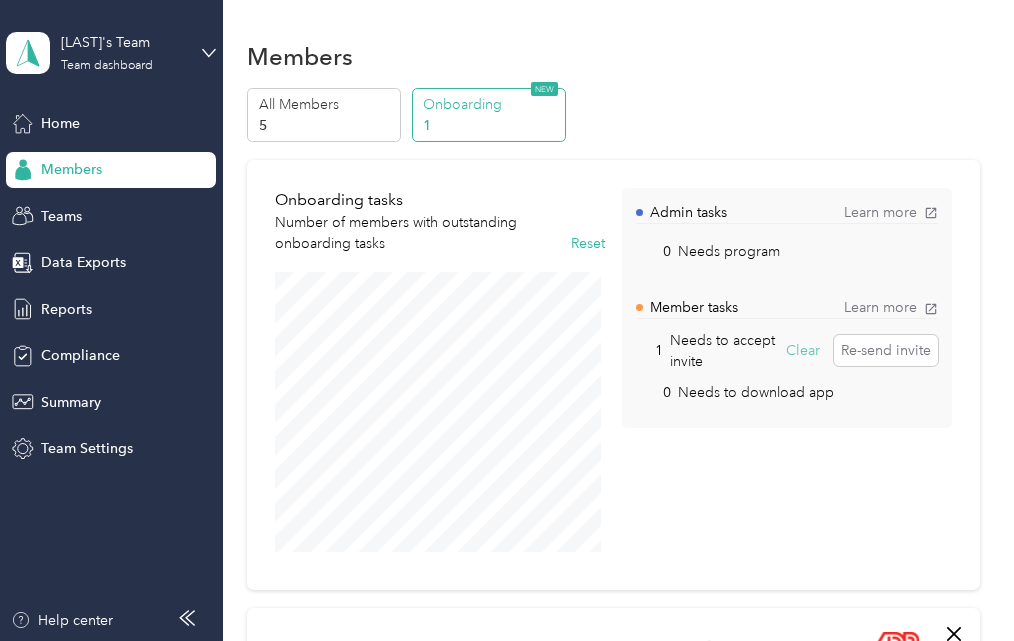 click on "Clear" at bounding box center [803, 351] 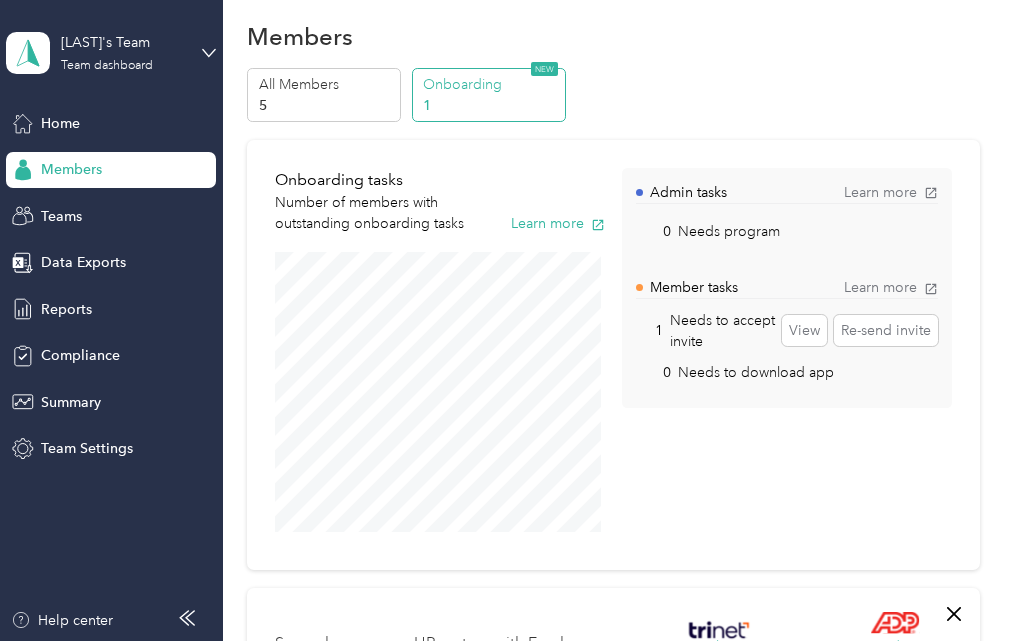 scroll, scrollTop: 0, scrollLeft: 0, axis: both 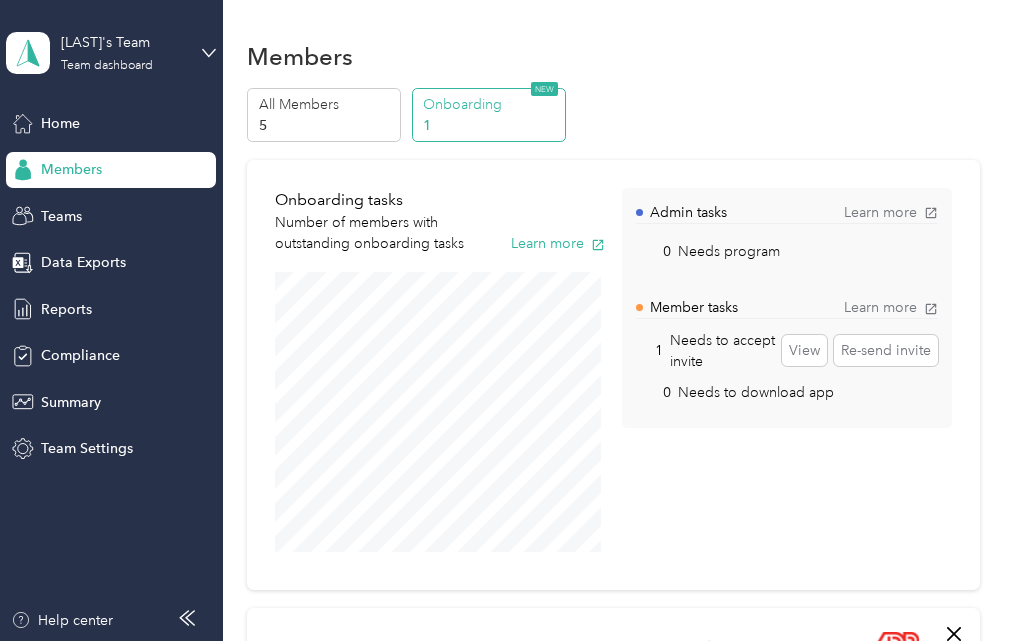 click on "1" at bounding box center (491, 125) 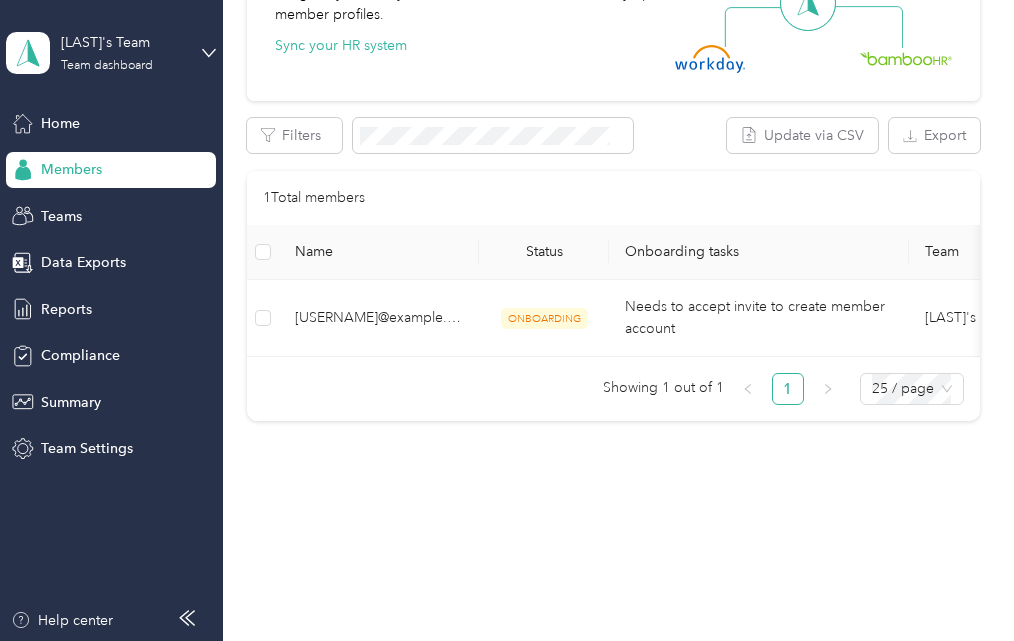 scroll, scrollTop: 722, scrollLeft: 0, axis: vertical 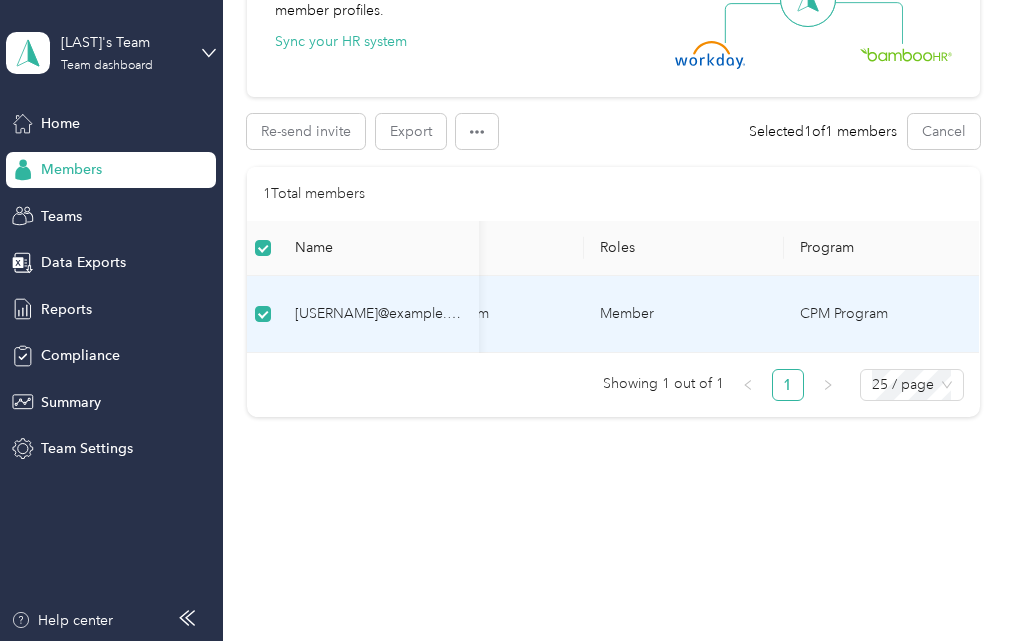 click on "CPM Program" at bounding box center (881, 314) 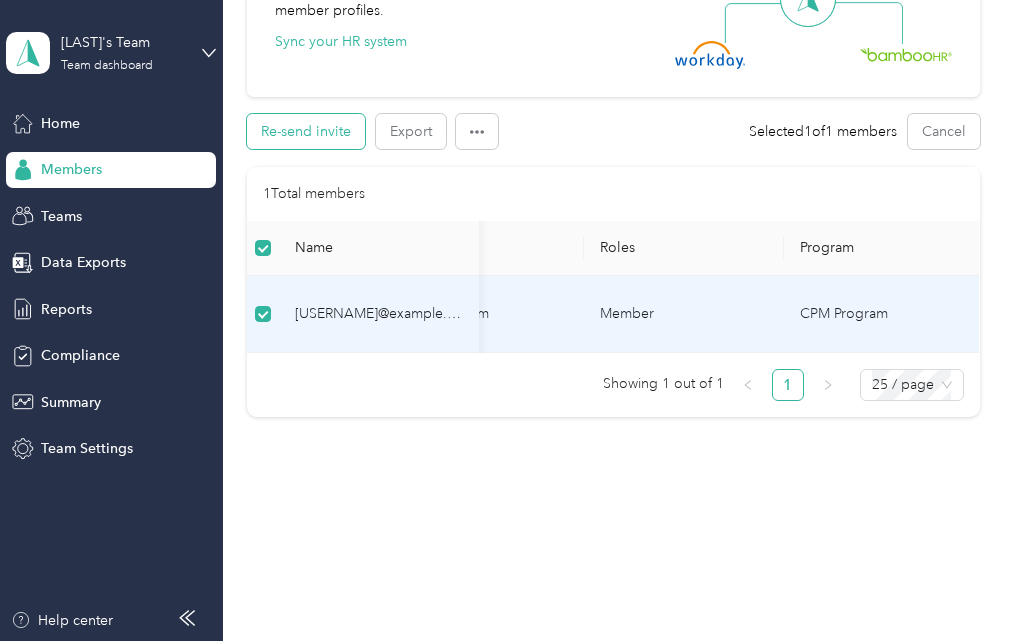 click on "Re-send invite" at bounding box center [306, 131] 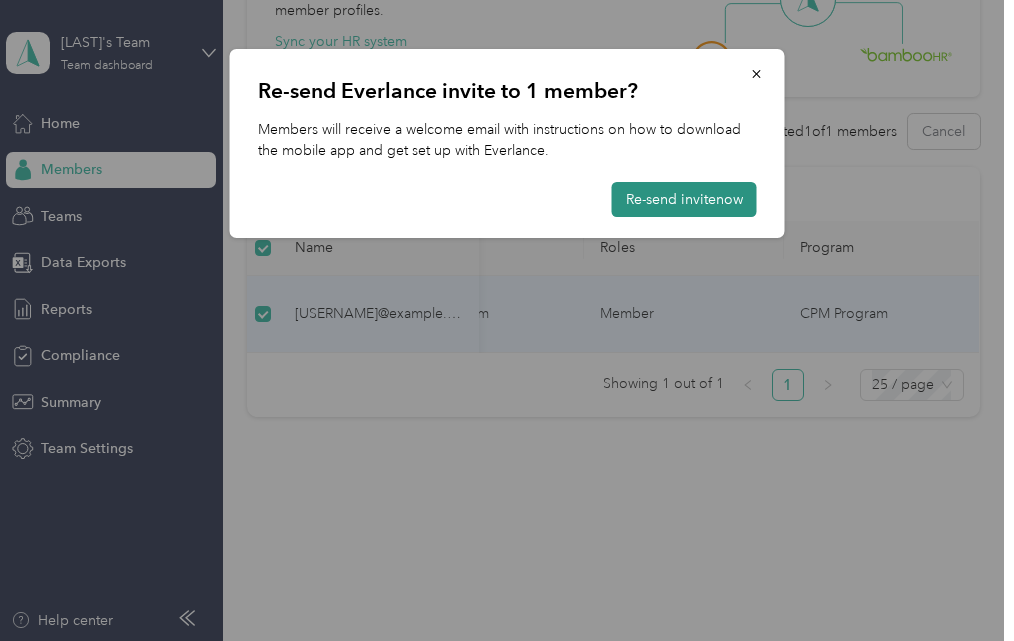 click on "Re-send invite  now" at bounding box center (684, 199) 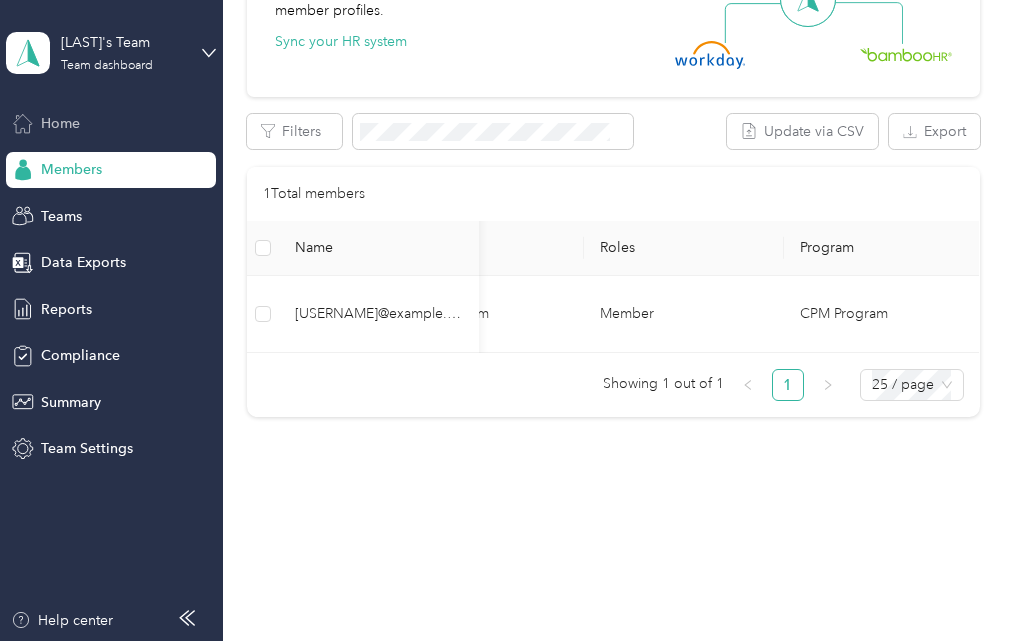 click on "Home" at bounding box center [60, 123] 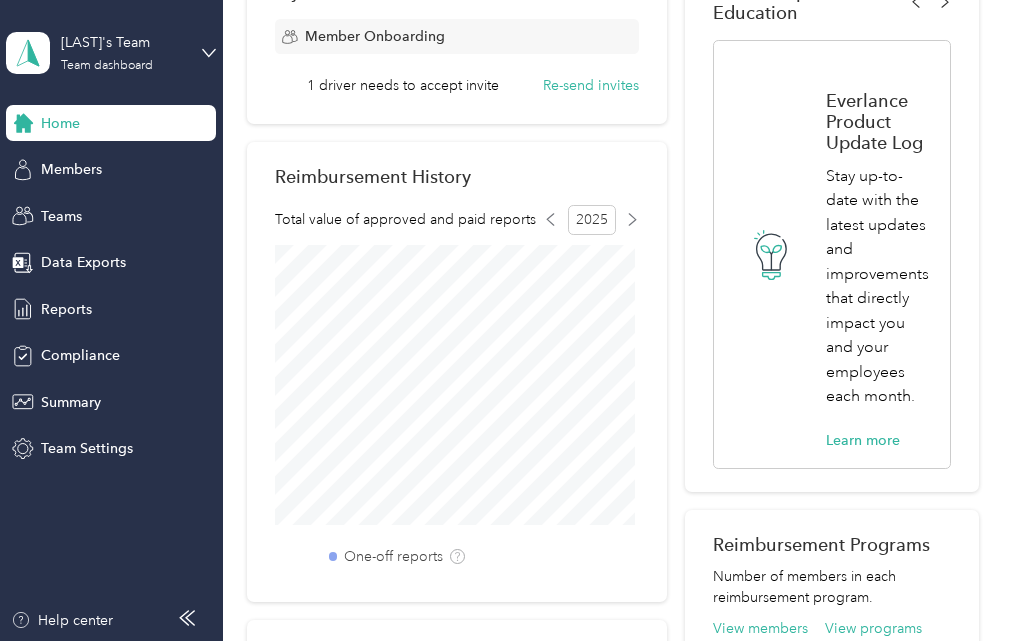 scroll, scrollTop: 0, scrollLeft: 0, axis: both 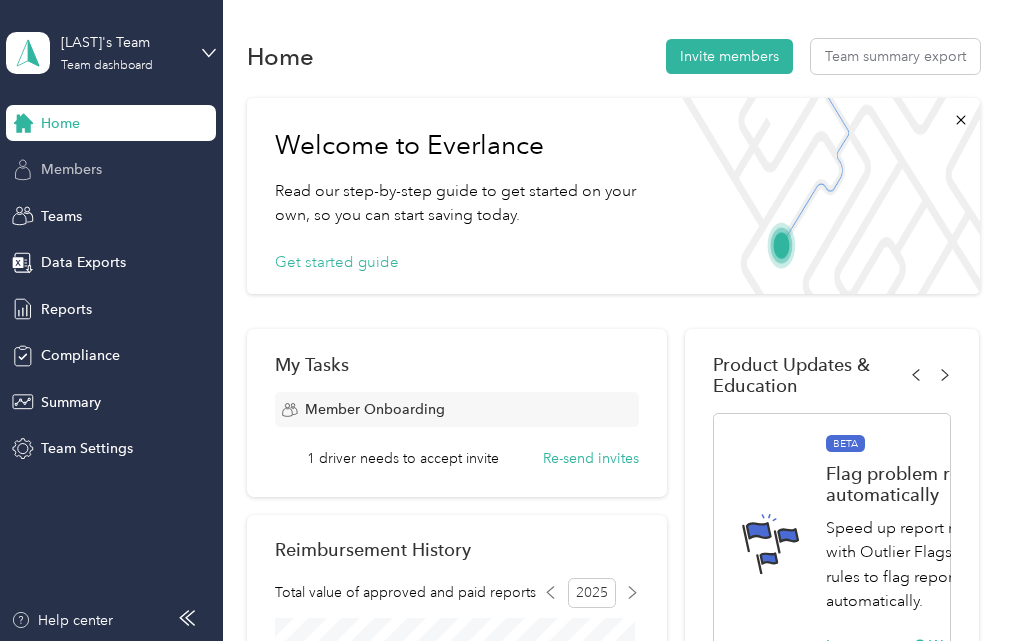 click on "Members" at bounding box center (71, 169) 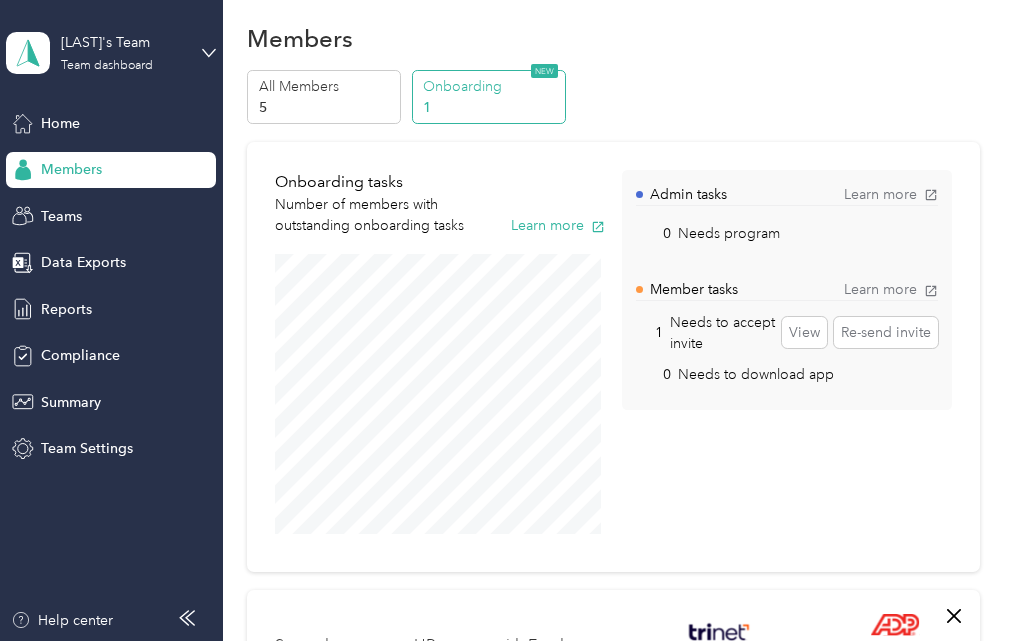 scroll, scrollTop: 0, scrollLeft: 0, axis: both 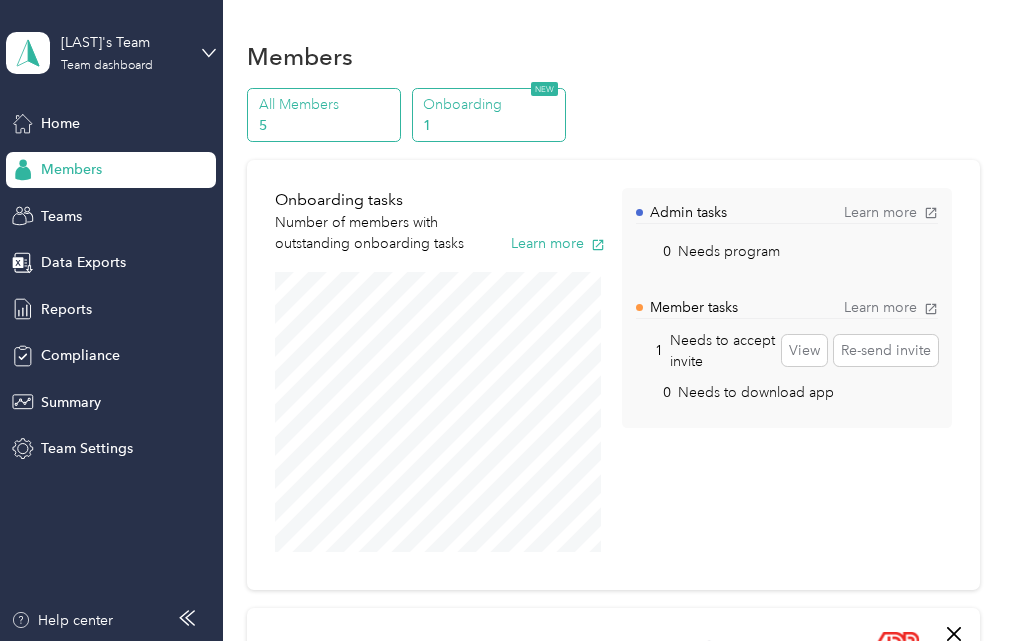 click on "All Members" at bounding box center [327, 104] 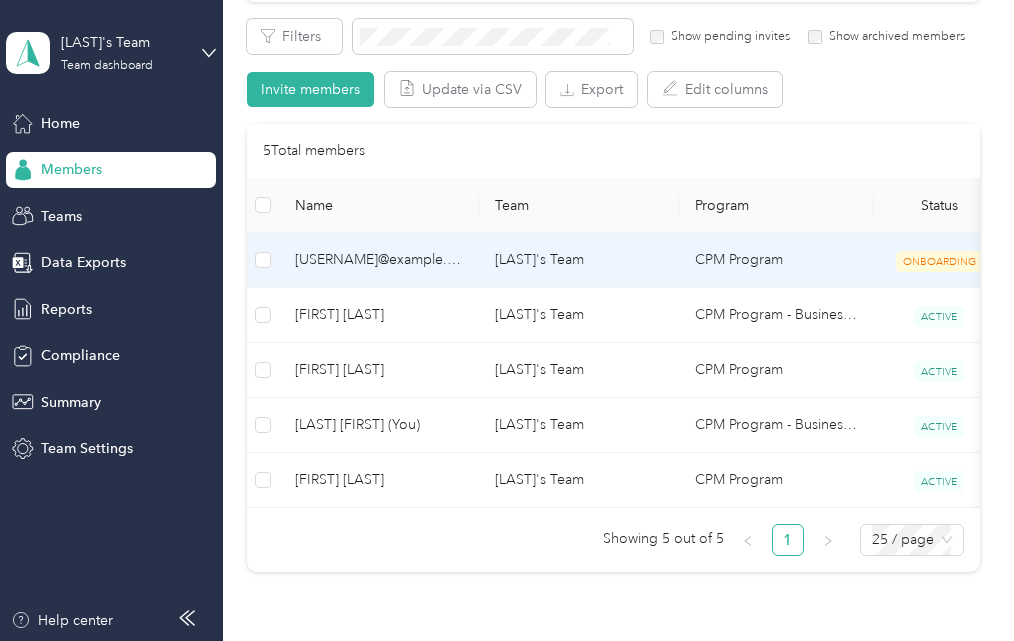 scroll, scrollTop: 400, scrollLeft: 0, axis: vertical 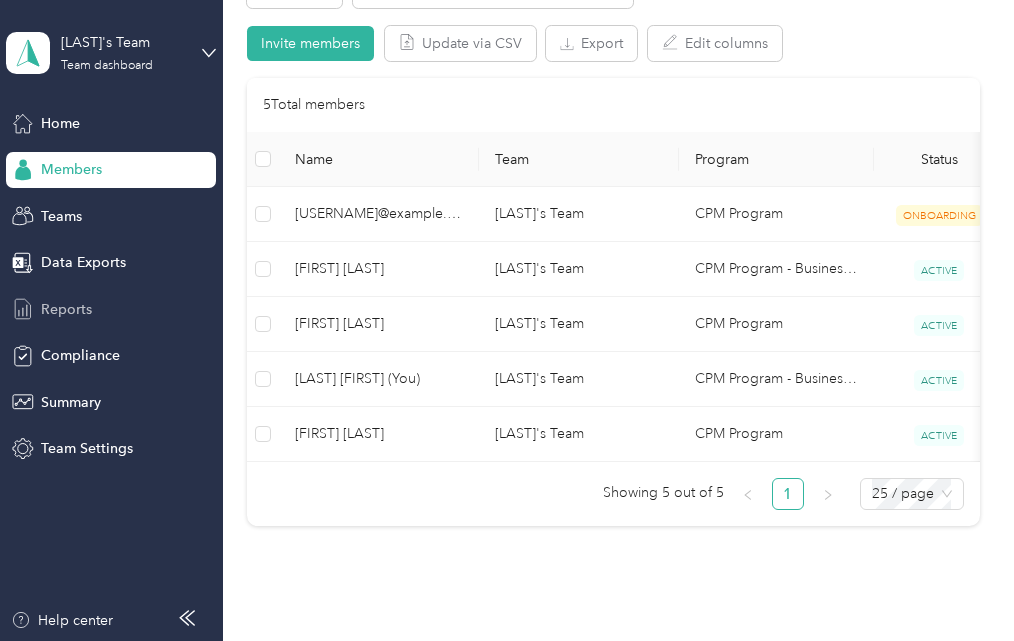 click on "Reports" at bounding box center (66, 309) 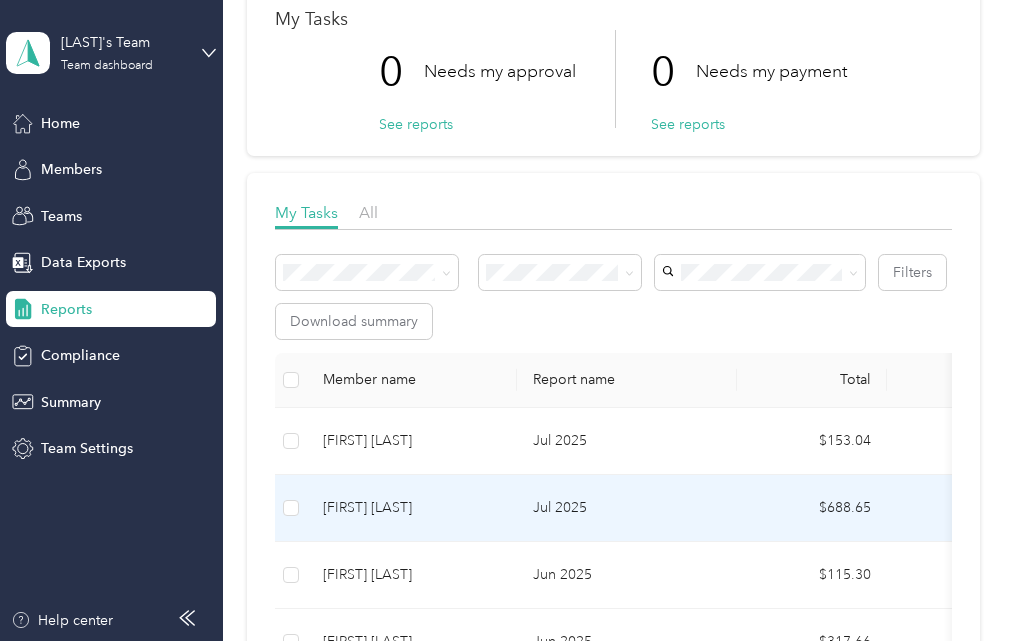 scroll, scrollTop: 0, scrollLeft: 0, axis: both 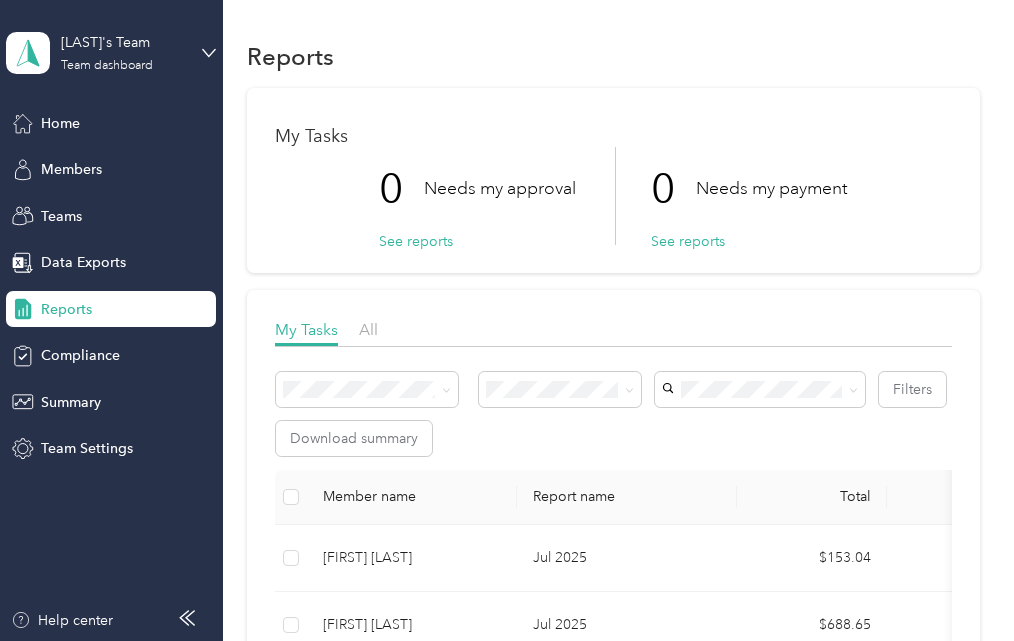 click on "[LAST]'s Team Team dashboard" at bounding box center (111, 53) 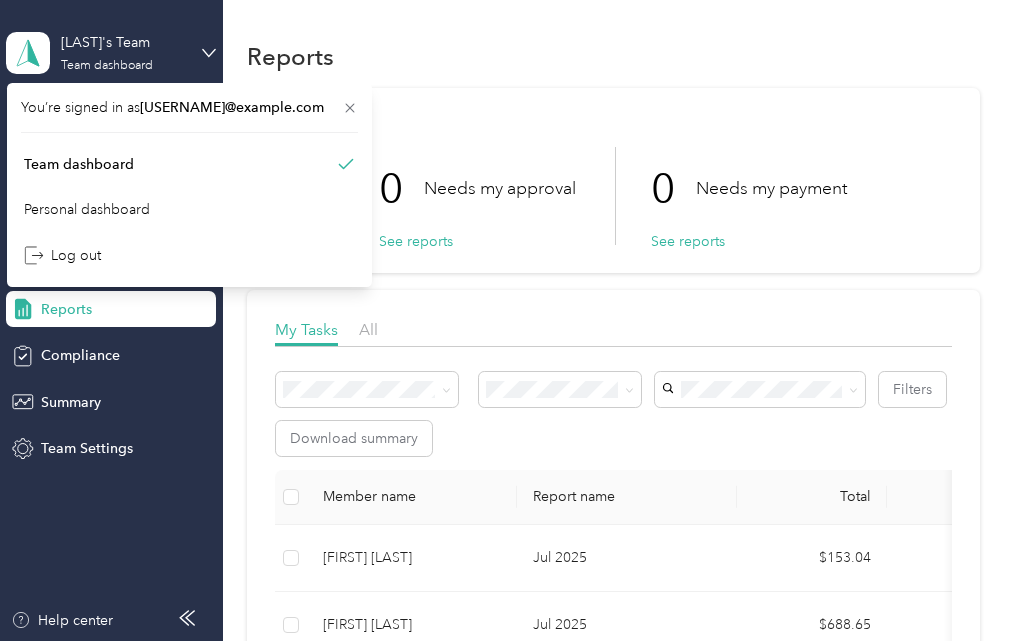 click on "[LAST]'s Team Team dashboard" at bounding box center (111, 53) 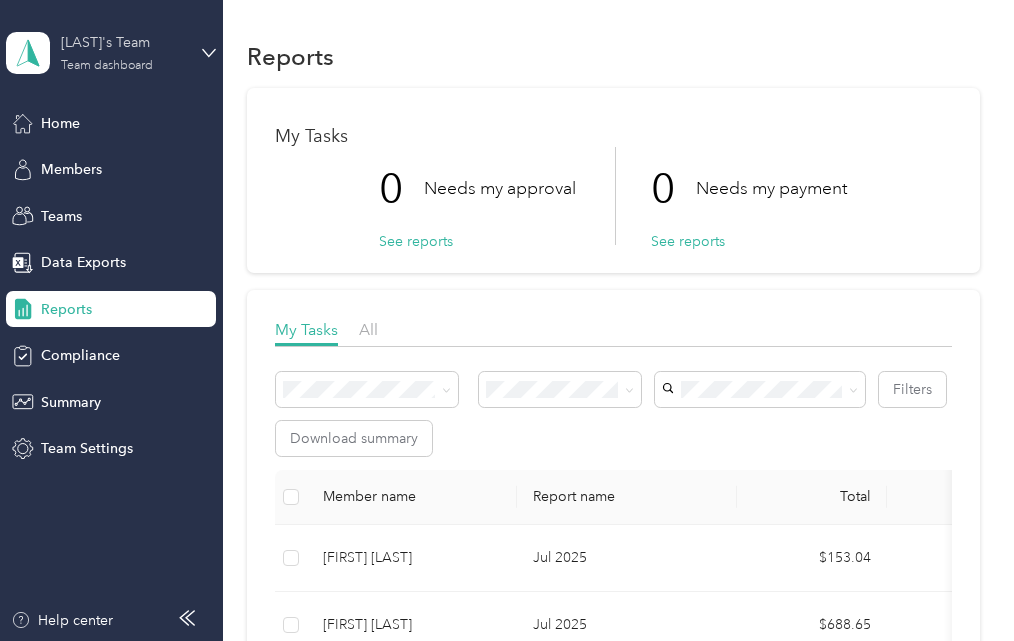 click on "[LAST]'s Team" at bounding box center (123, 42) 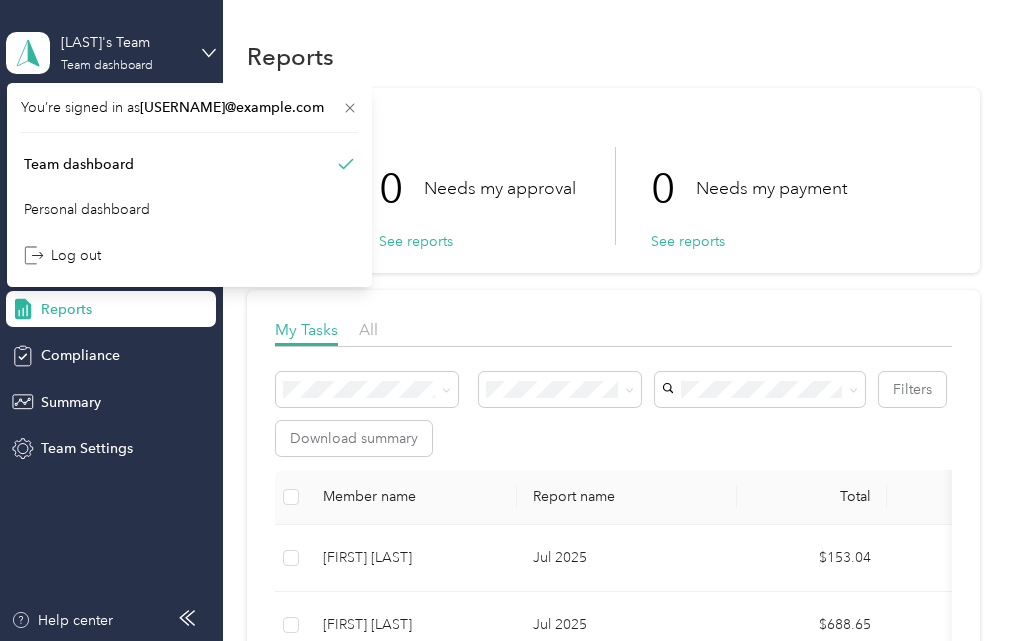 click on "[LAST]'s Team Team dashboard" at bounding box center (111, 53) 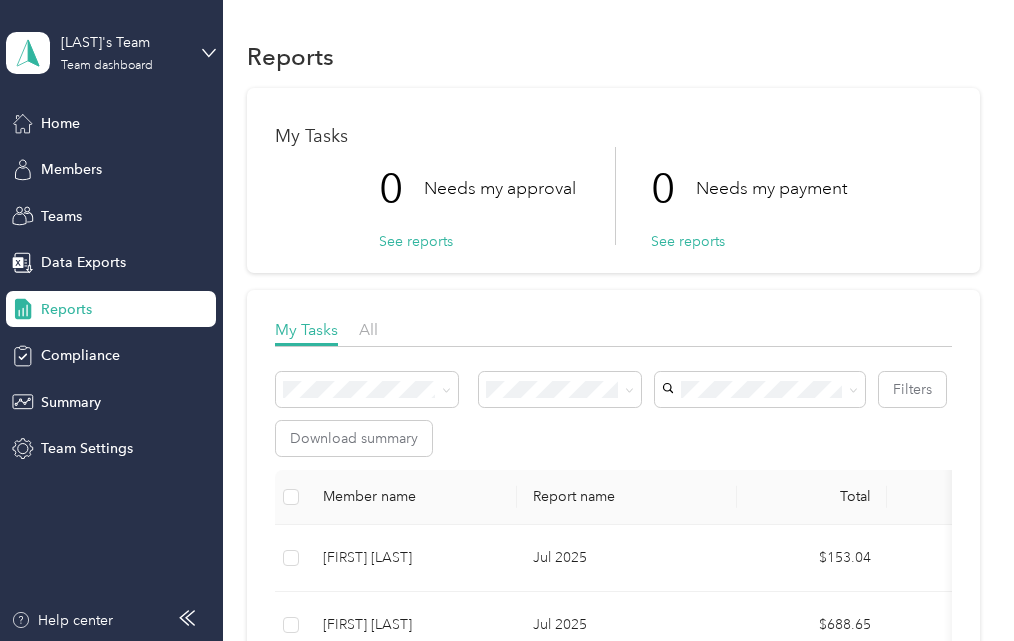 click on "[LAST]'s Team Team dashboard Home Members Teams Data Exports Reports Compliance Summary Team Settings   Help center" at bounding box center (111, 320) 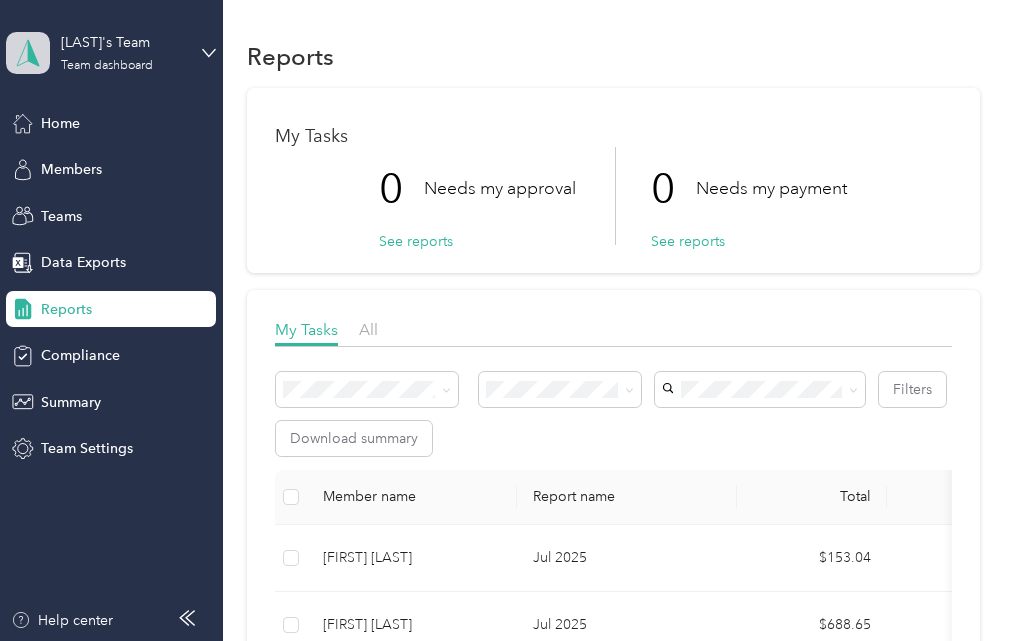 click at bounding box center [28, 53] 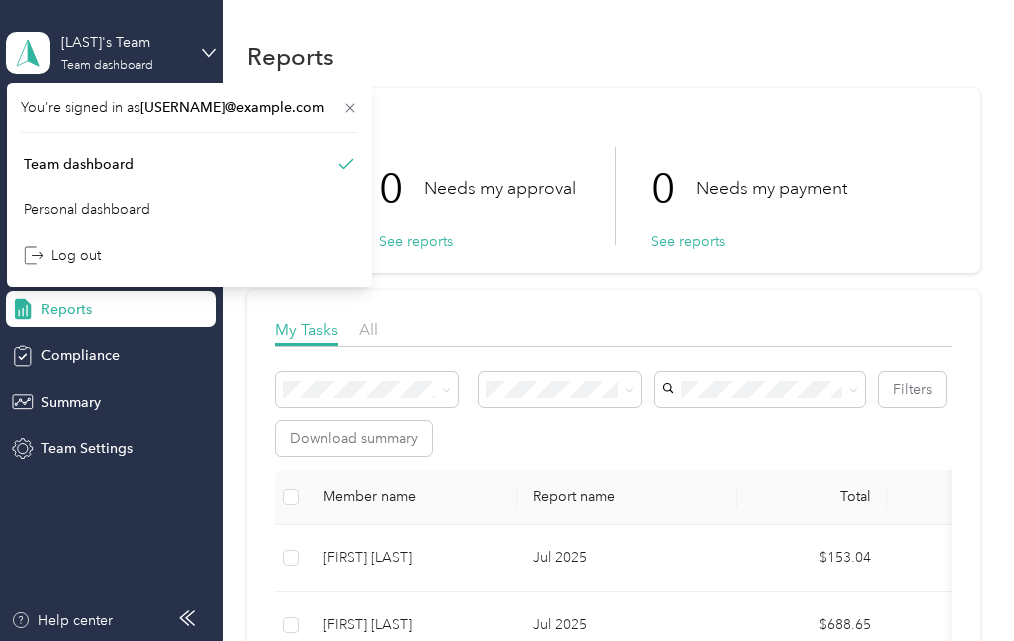 click on "[LAST]'s Team Team dashboard" at bounding box center (111, 53) 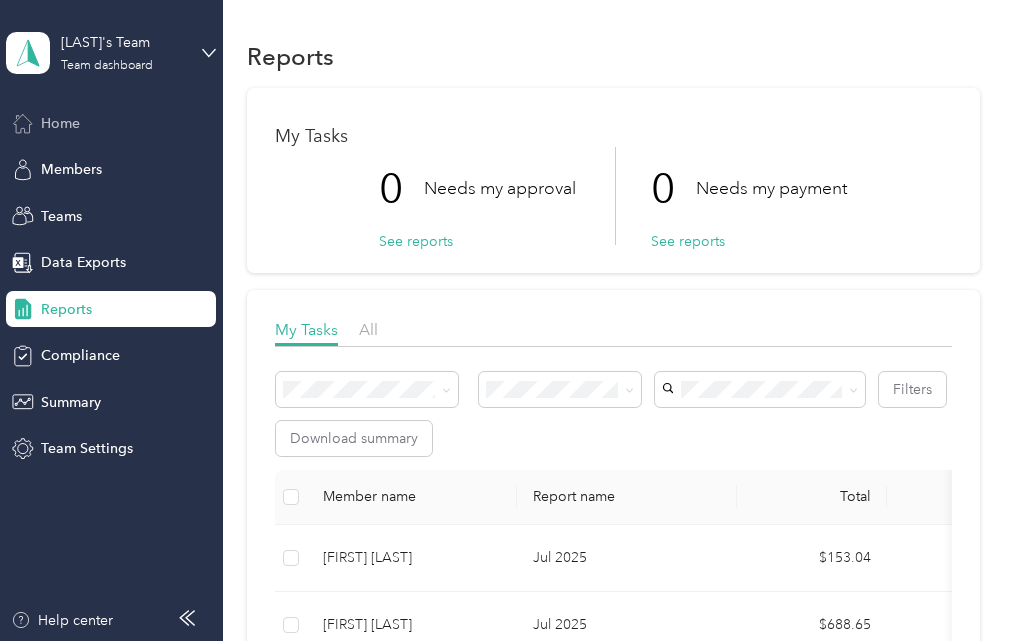 click on "Home" at bounding box center (60, 123) 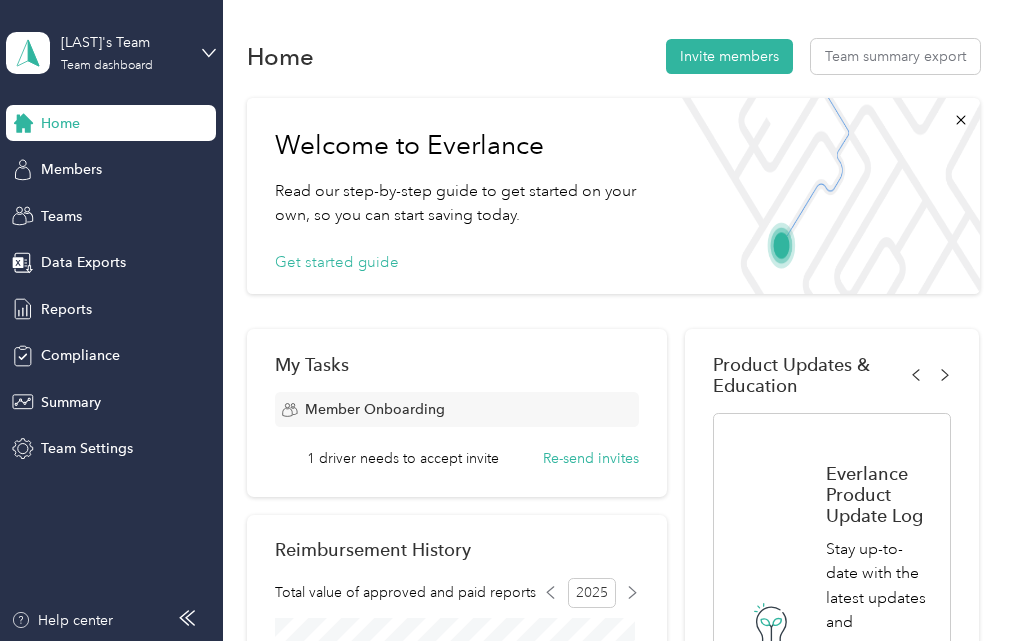 scroll, scrollTop: 100, scrollLeft: 0, axis: vertical 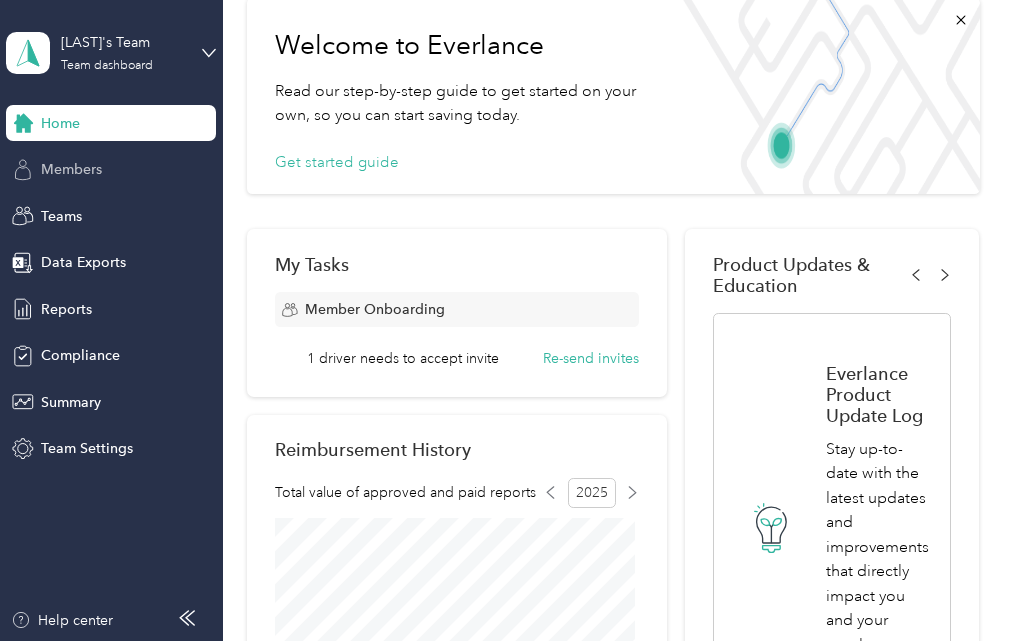 click on "Members" at bounding box center [71, 169] 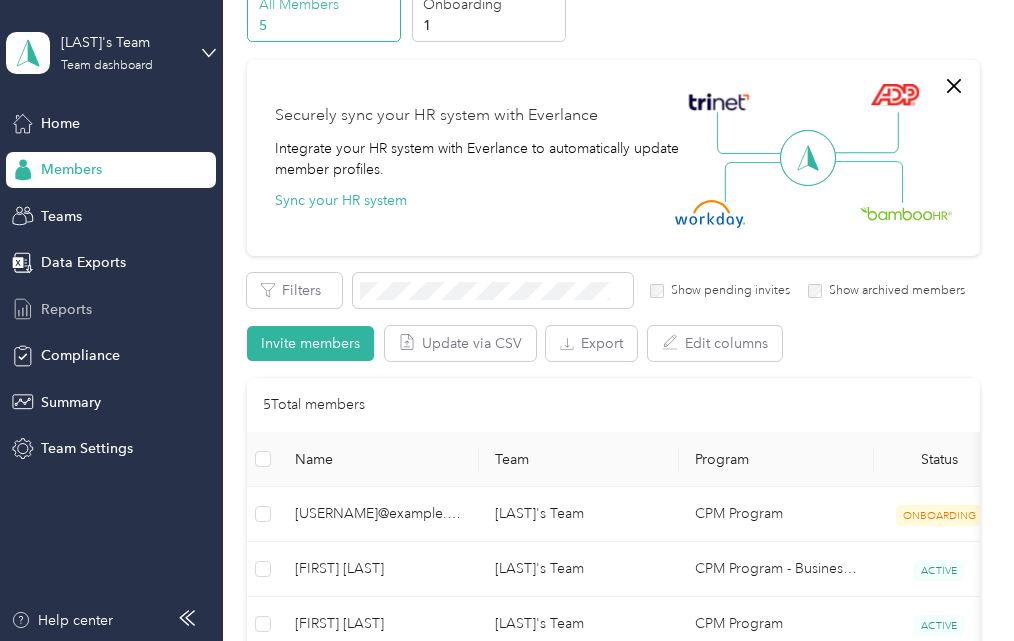 click on "Reports" at bounding box center [111, 309] 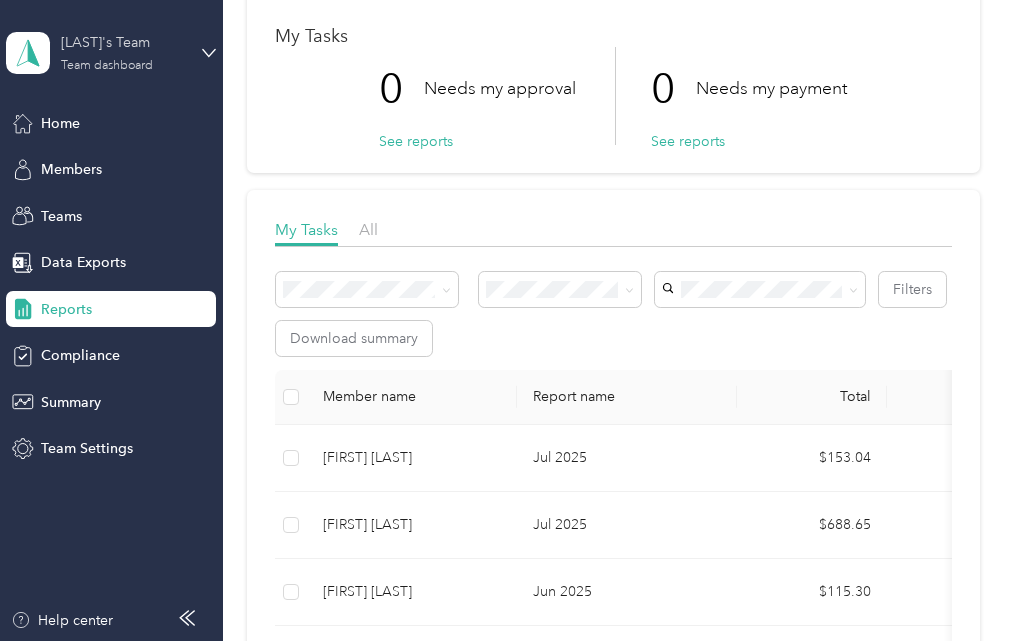 click on "[LAST]'s Team" at bounding box center (123, 42) 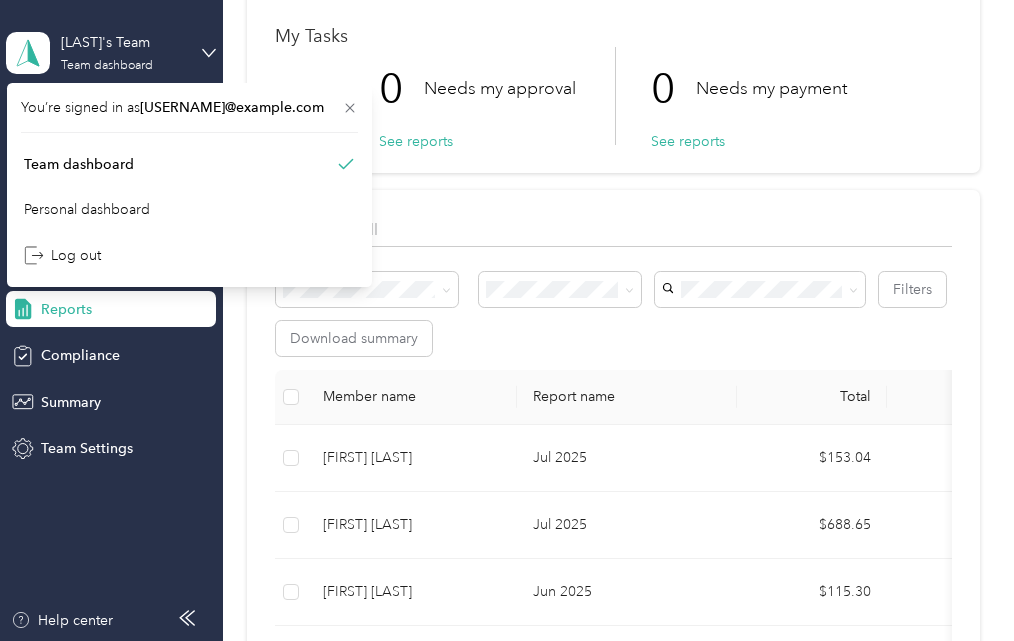 click on "[LAST]'s Team Team dashboard" at bounding box center [111, 53] 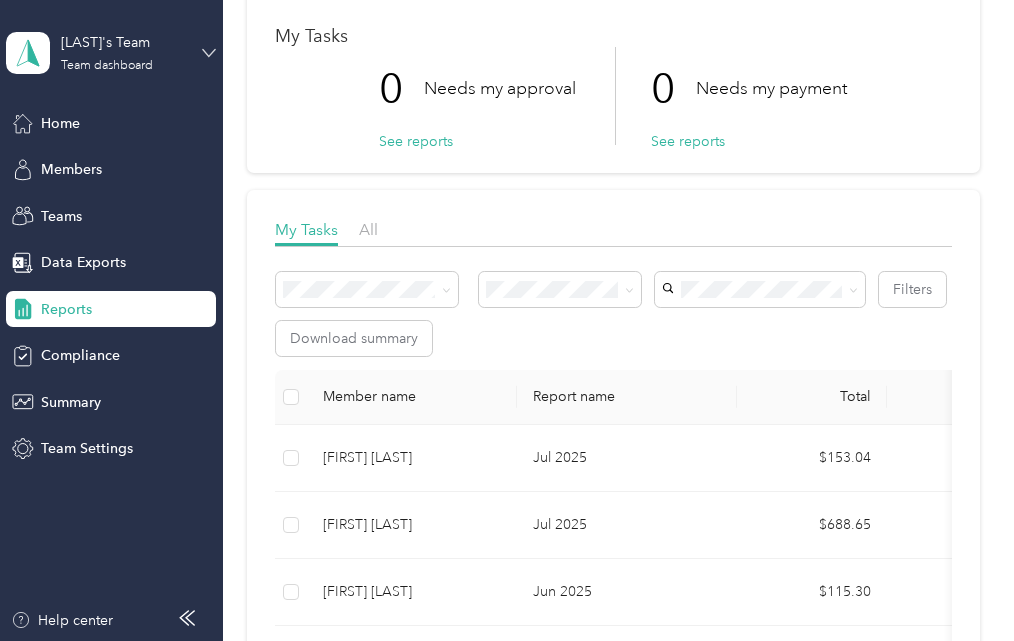 click 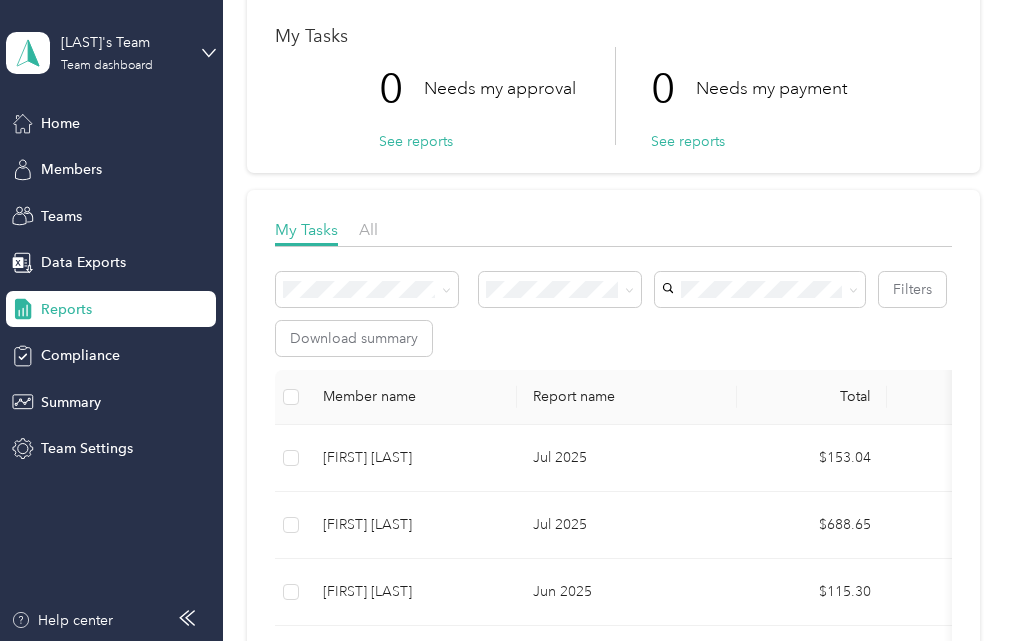 click on "Personal dashboard" at bounding box center (87, 205) 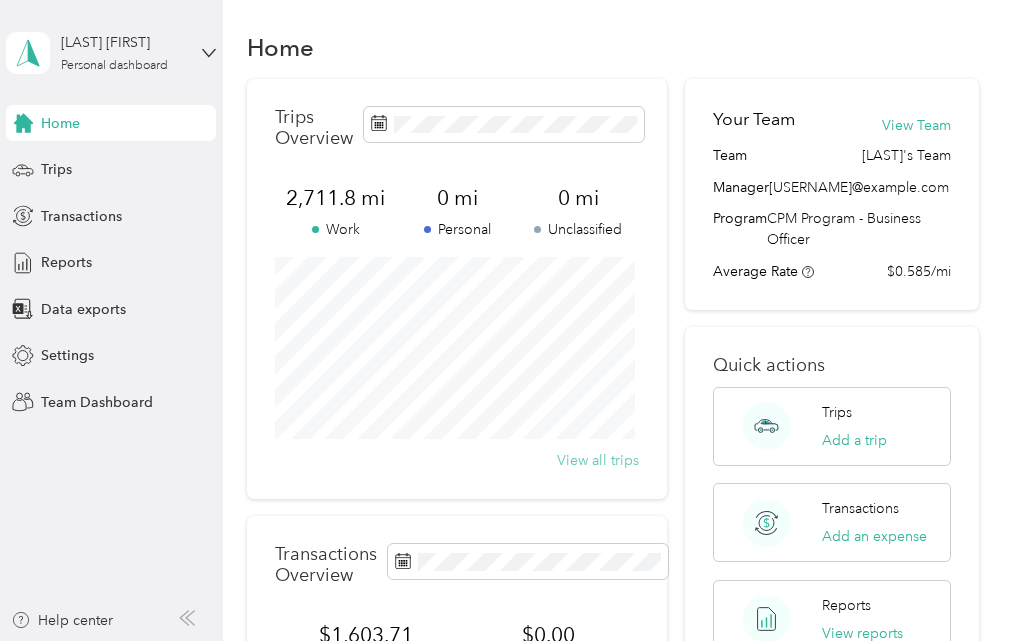 scroll, scrollTop: 0, scrollLeft: 0, axis: both 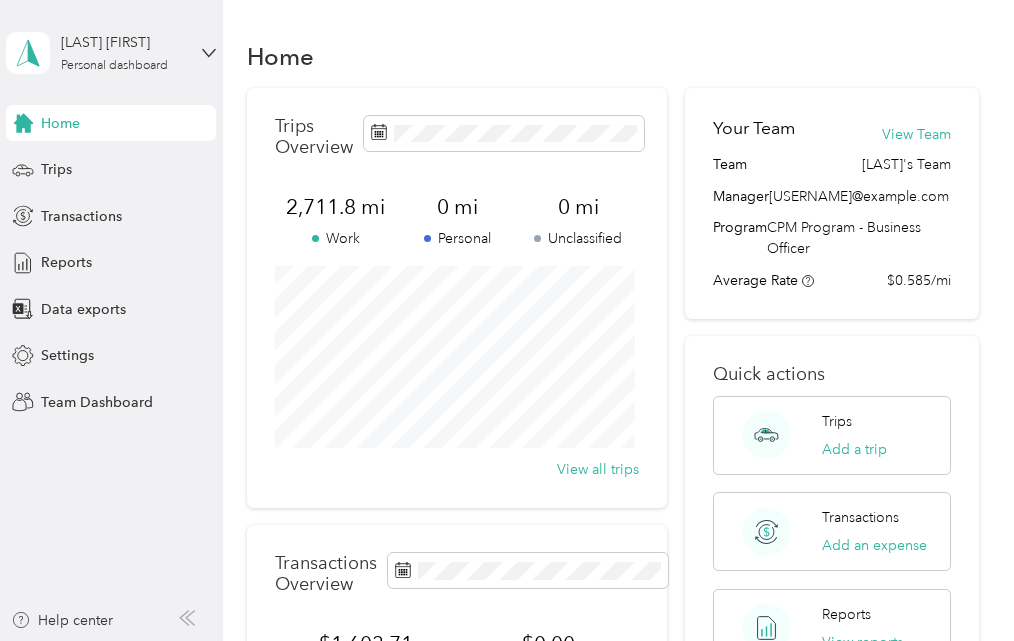 click on "Home" at bounding box center (111, 123) 